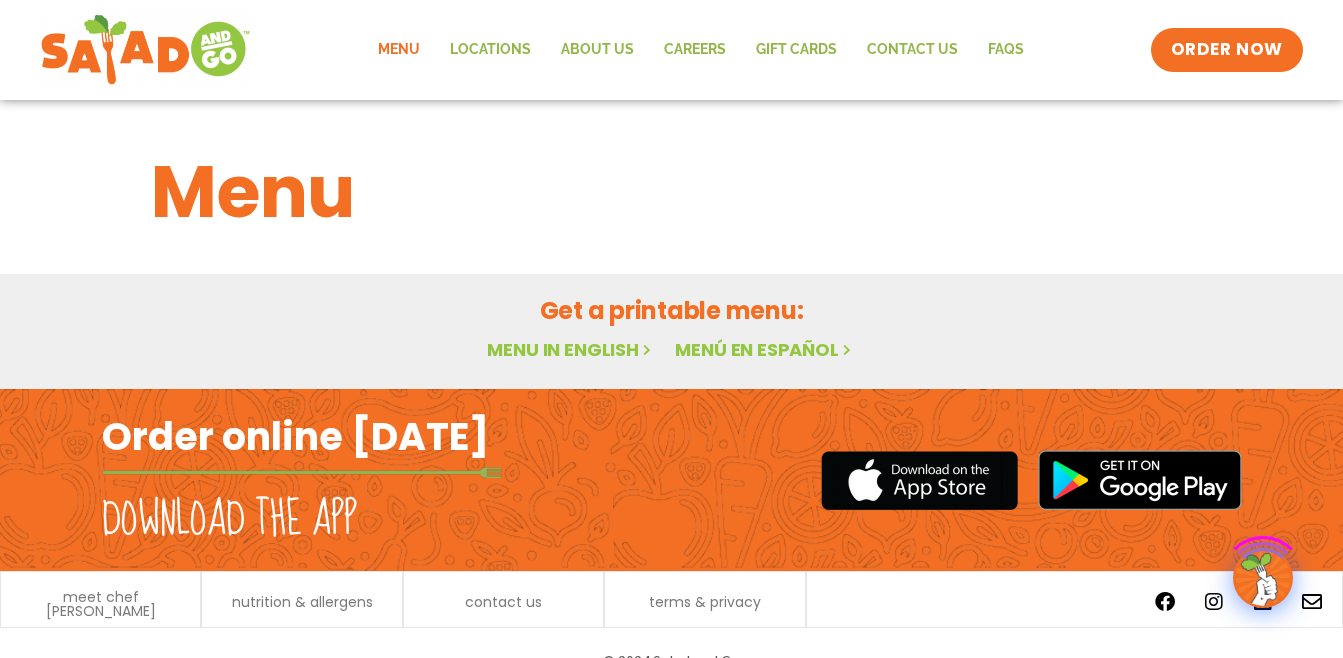 scroll, scrollTop: 0, scrollLeft: 0, axis: both 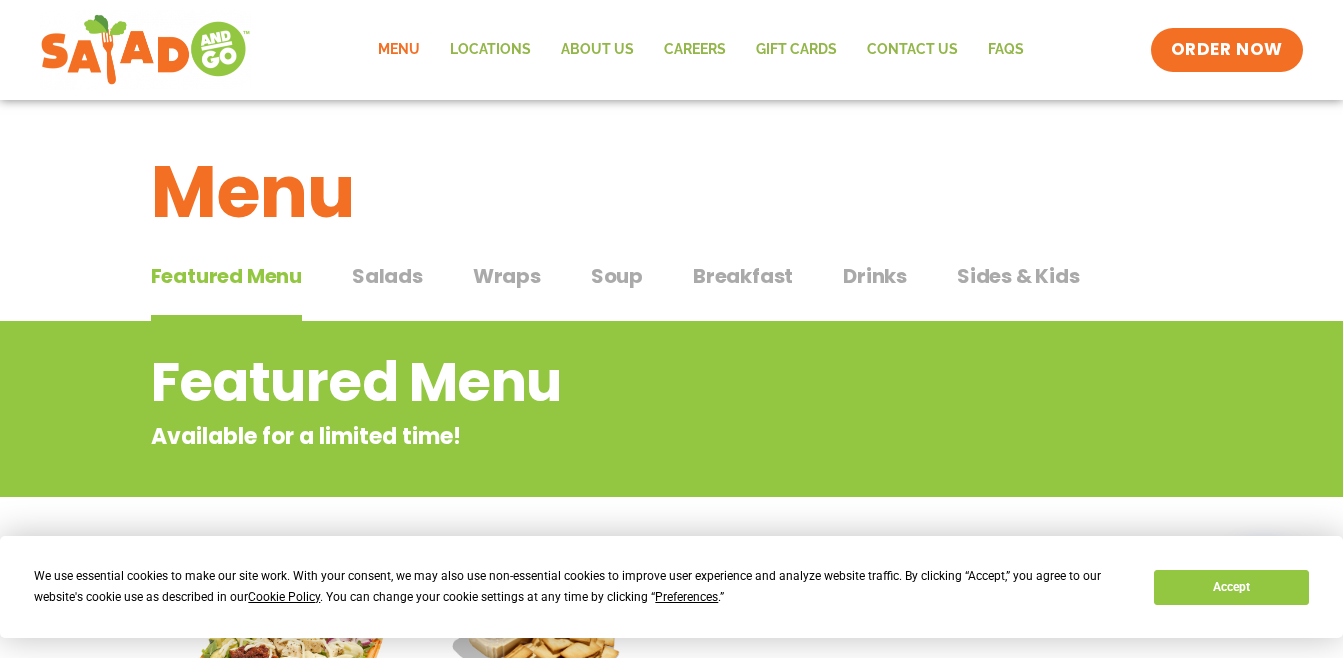 click on "Menu" 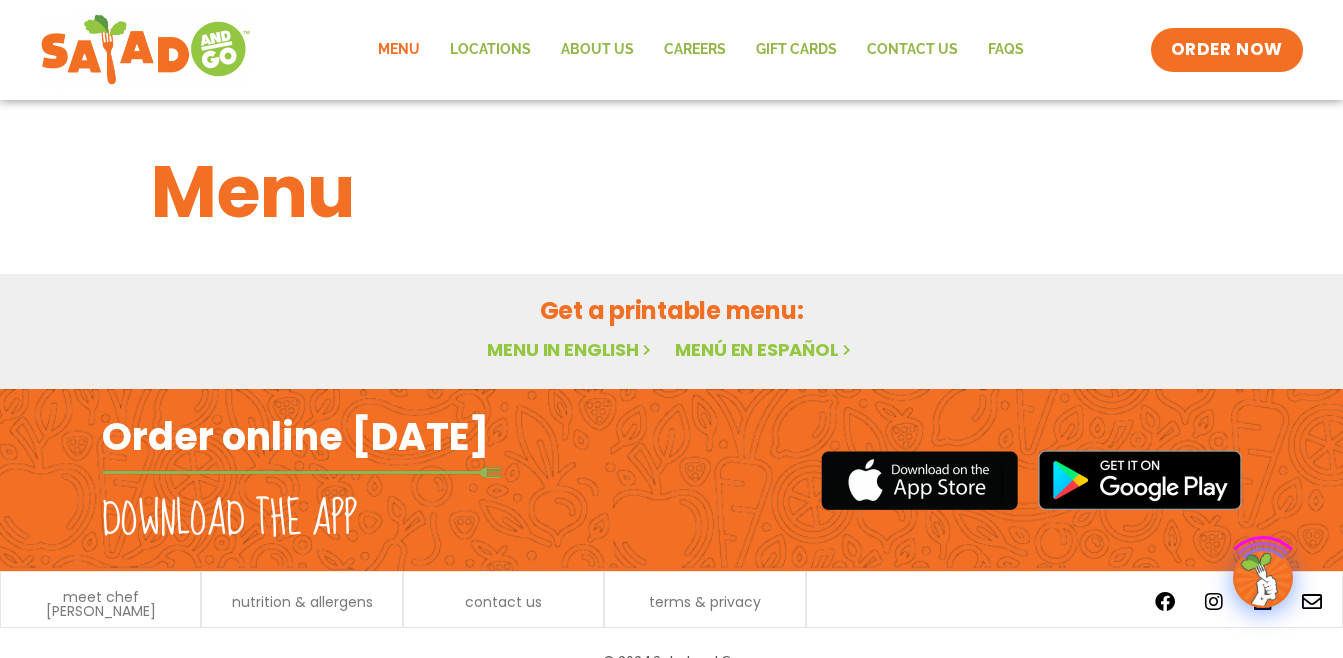 scroll, scrollTop: 0, scrollLeft: 0, axis: both 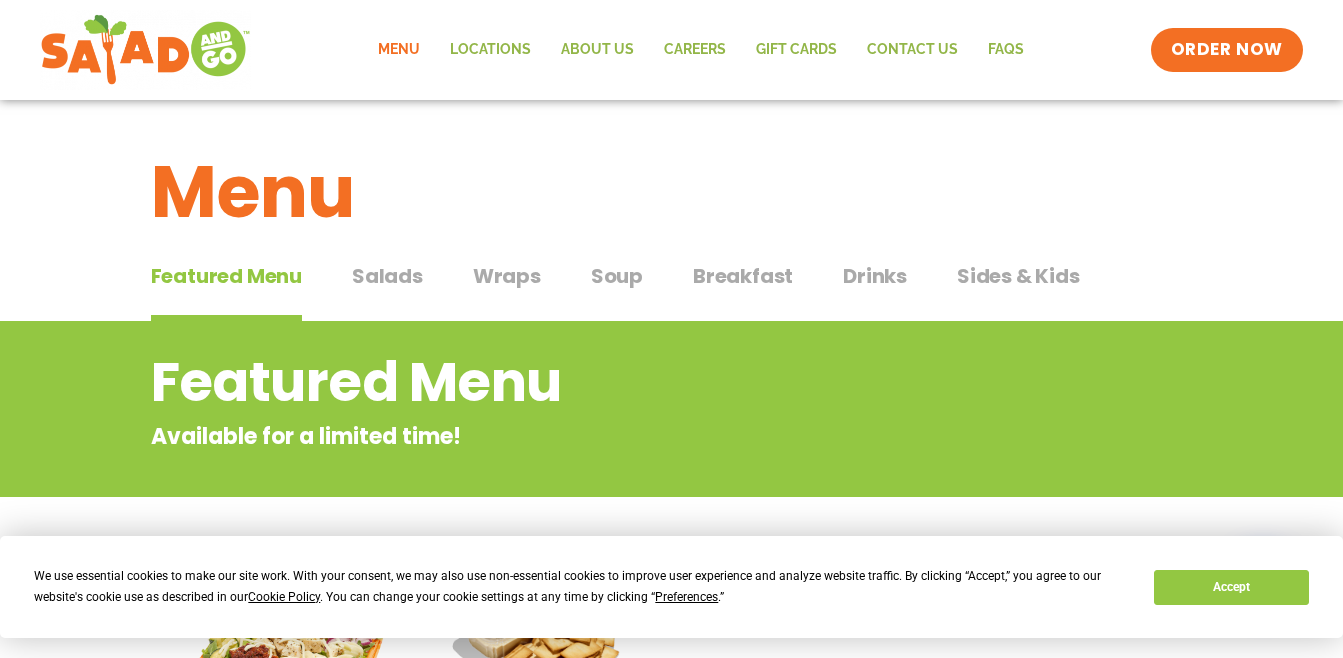 click on "Featured Menu Available for a limited time!" at bounding box center (671, 409) 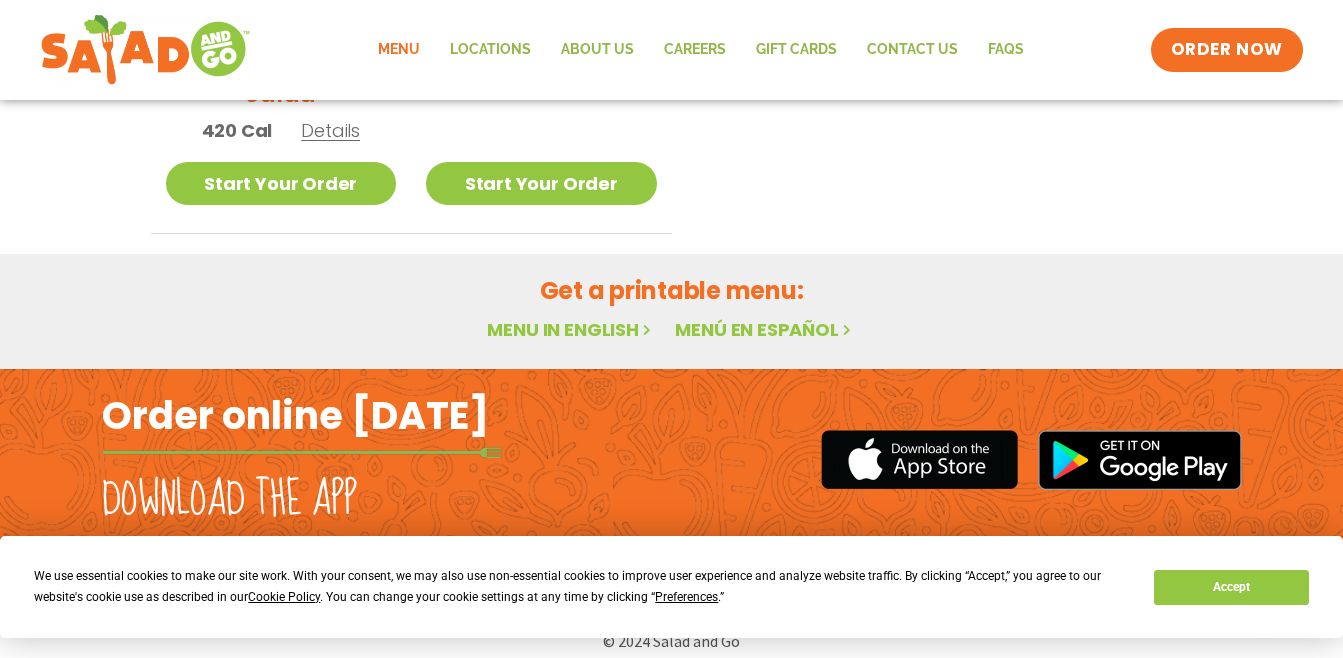 scroll, scrollTop: 787, scrollLeft: 0, axis: vertical 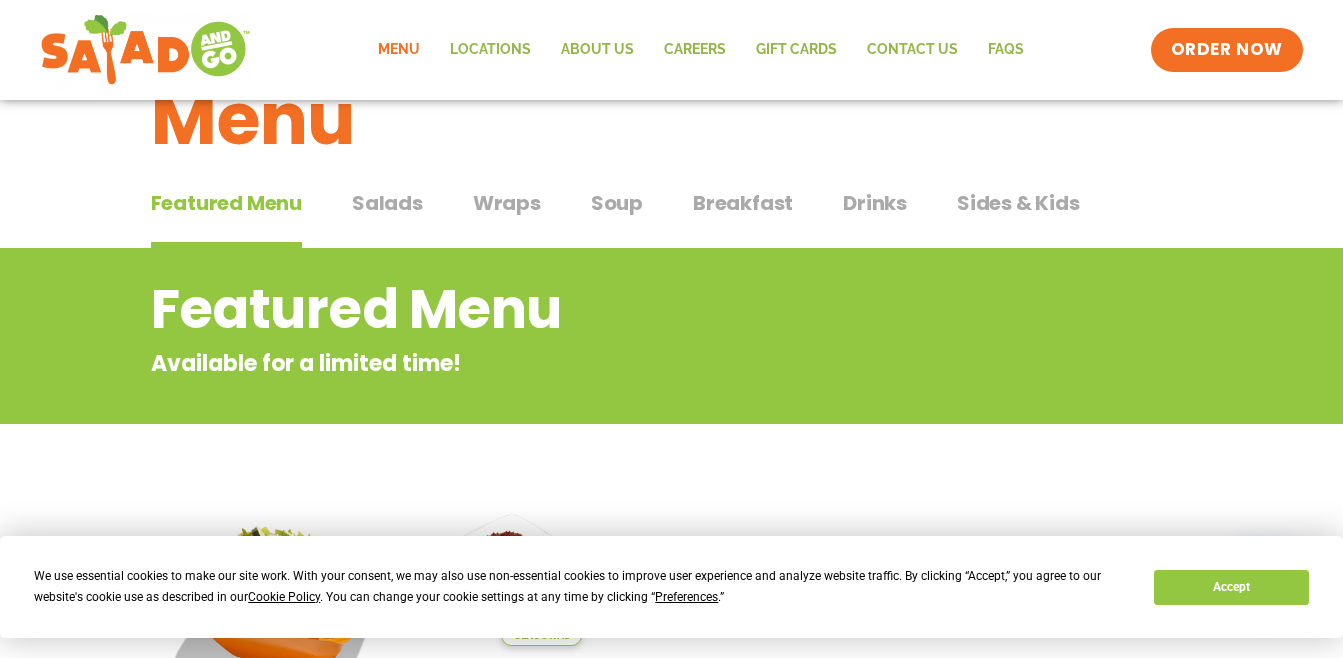 click on "Salads" at bounding box center [387, 203] 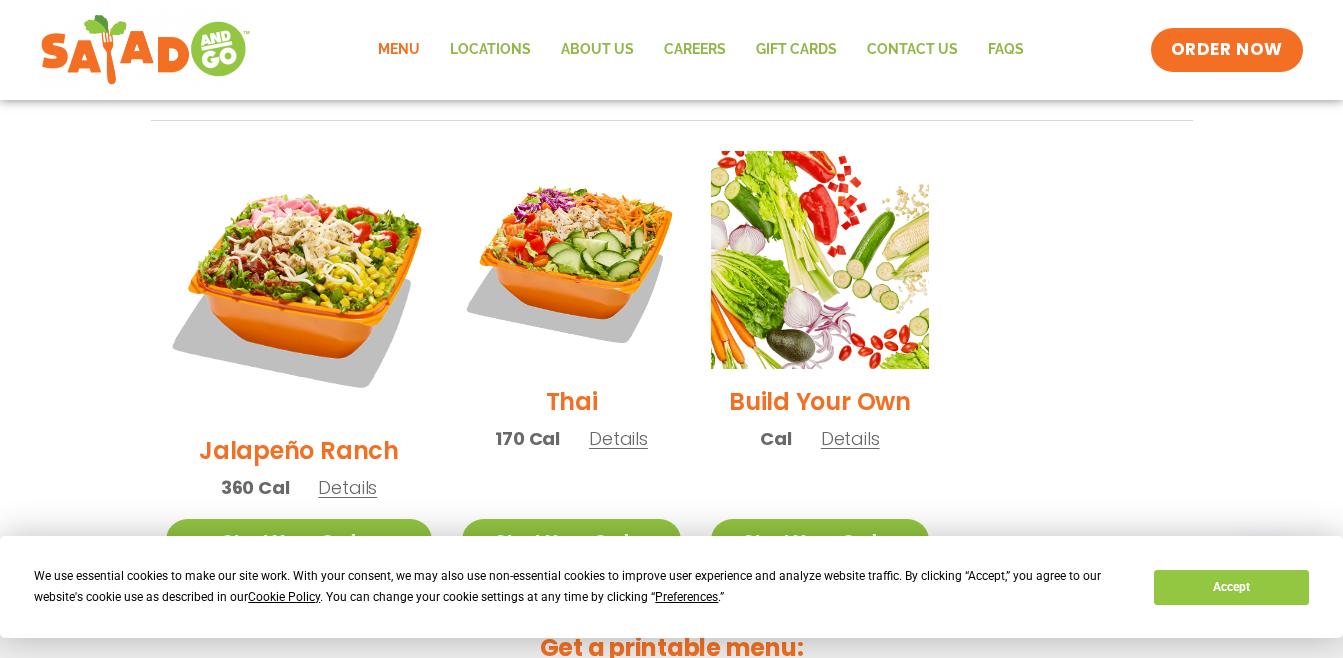 scroll, scrollTop: 1492, scrollLeft: 0, axis: vertical 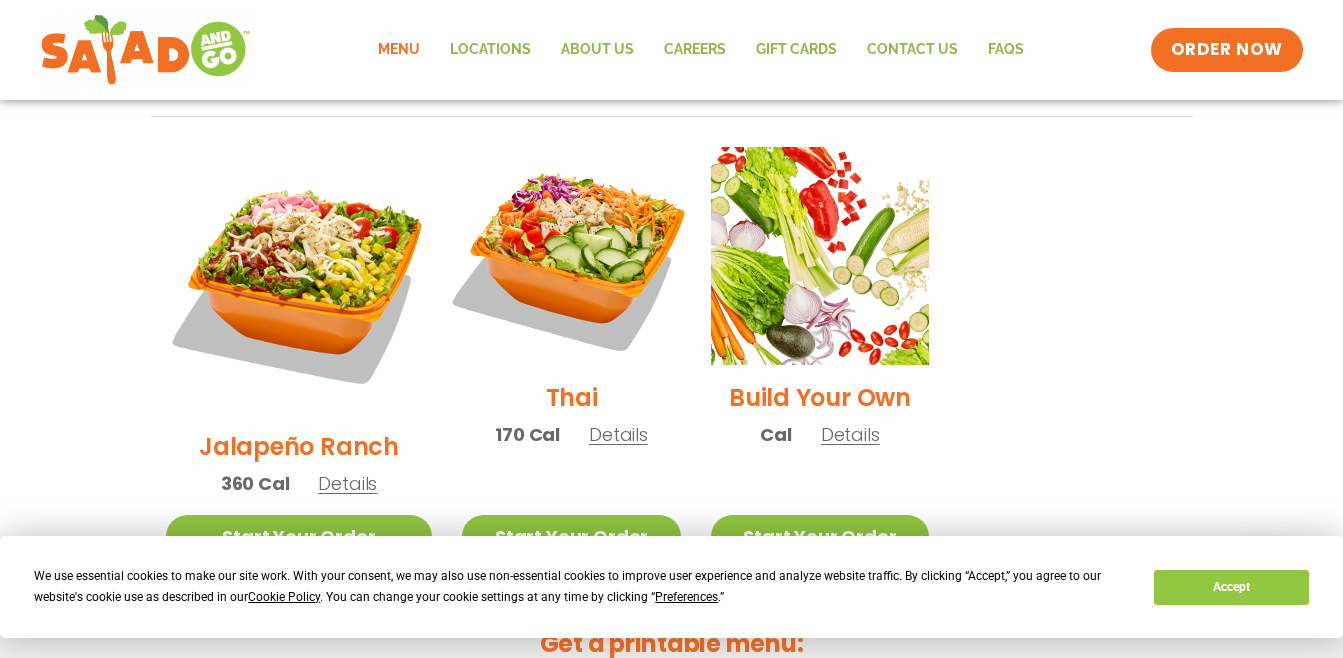 click at bounding box center [571, 256] 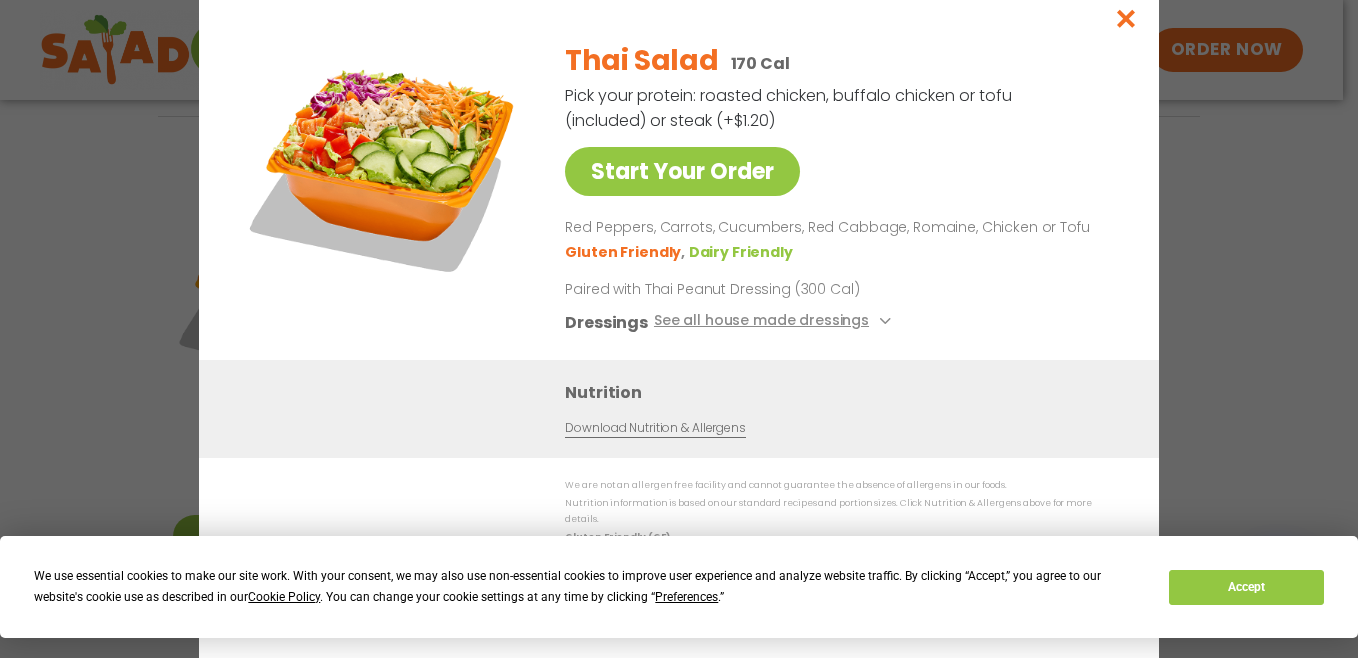 click on "Thai Salad  170 Cal  Pick your protein: roasted chicken, buffalo chicken or tofu (included) or steak (+$1.20)   Start Your Order Red Peppers, Carrots, Cucumbers, Red Cabbage, Romaine, Chicken or Tofu Gluten Friendly Dairy Friendly Paired with Thai Peanut Dressing (300 Cal) Dressings   See all house made dressings    Thai Peanut GF DF   Balsamic Vinaigrette GF DF V   BBQ Ranch GF   Caesar GF   Creamy Blue Cheese GF   Creamy Greek GF   Jalapeño Ranch GF   Ranch GF" at bounding box center [838, 192] 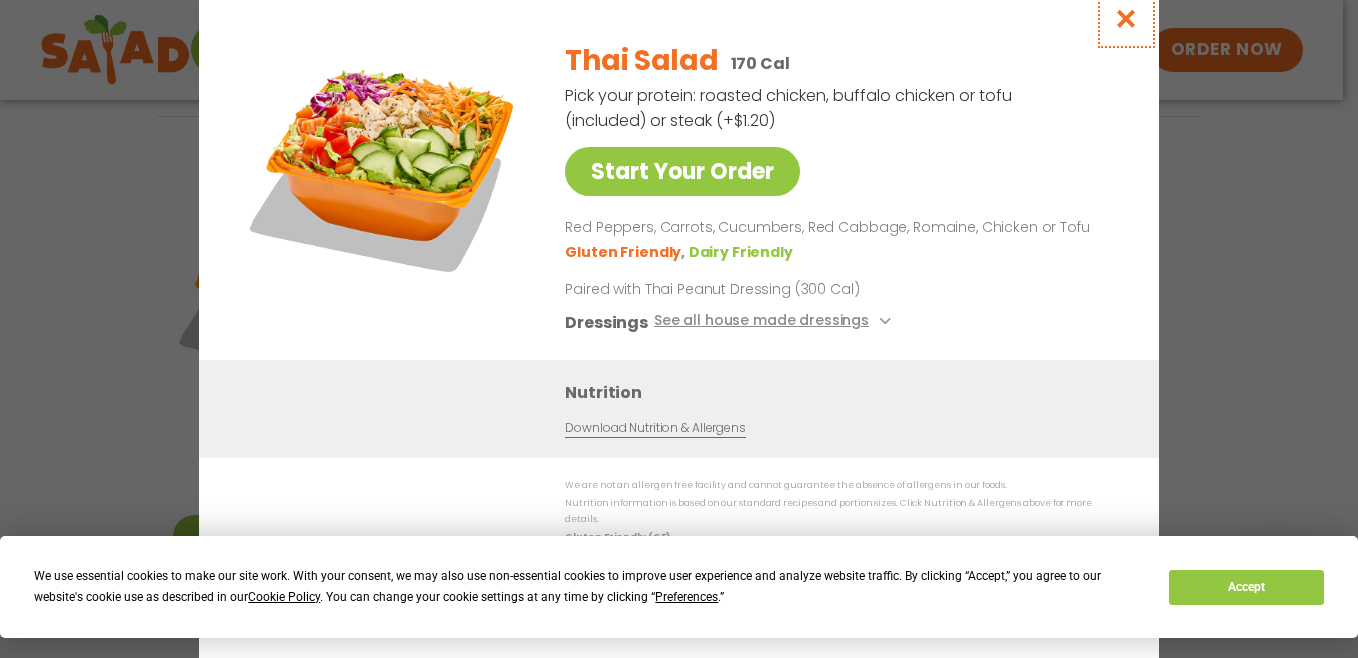 drag, startPoint x: 1124, startPoint y: 19, endPoint x: 950, endPoint y: 161, distance: 224.58852 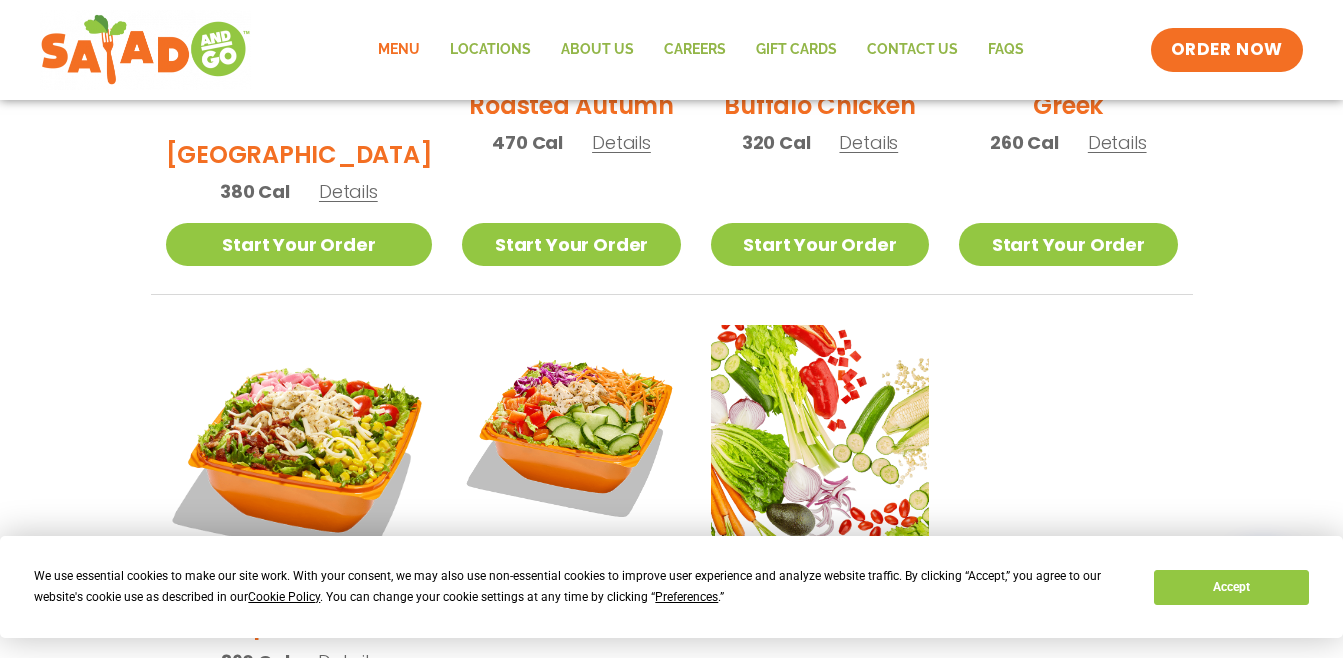 scroll, scrollTop: 1312, scrollLeft: 0, axis: vertical 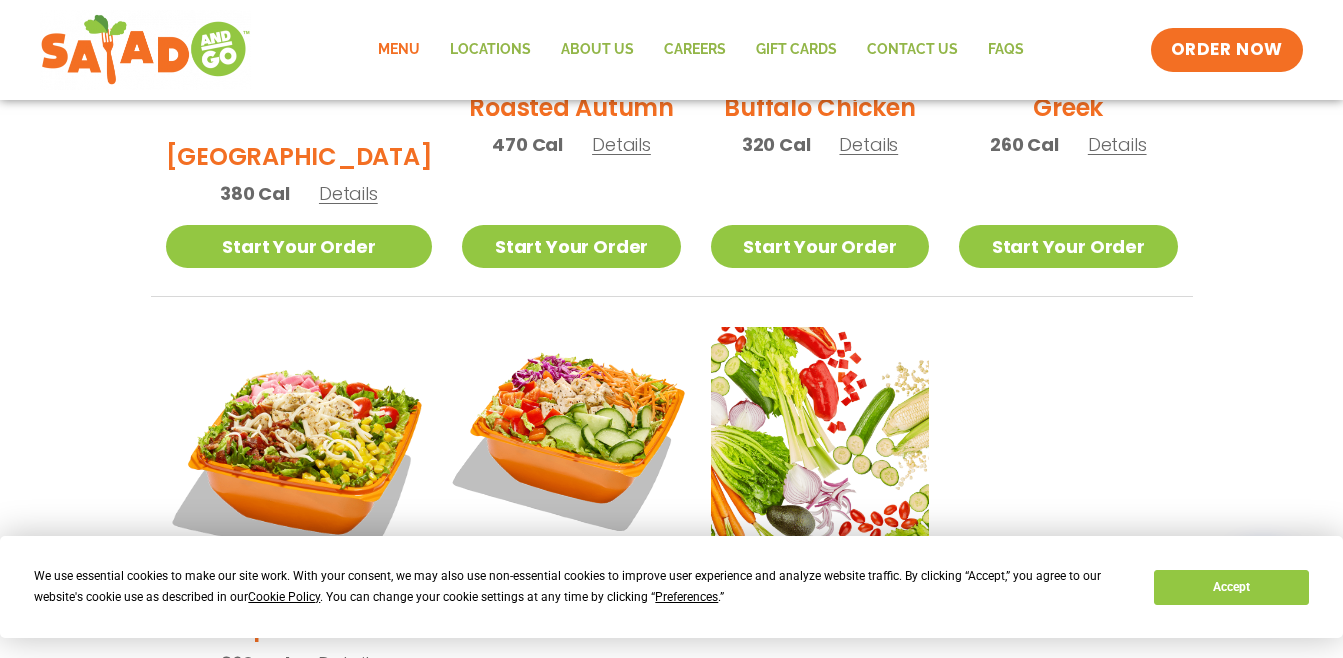 click at bounding box center [571, 436] 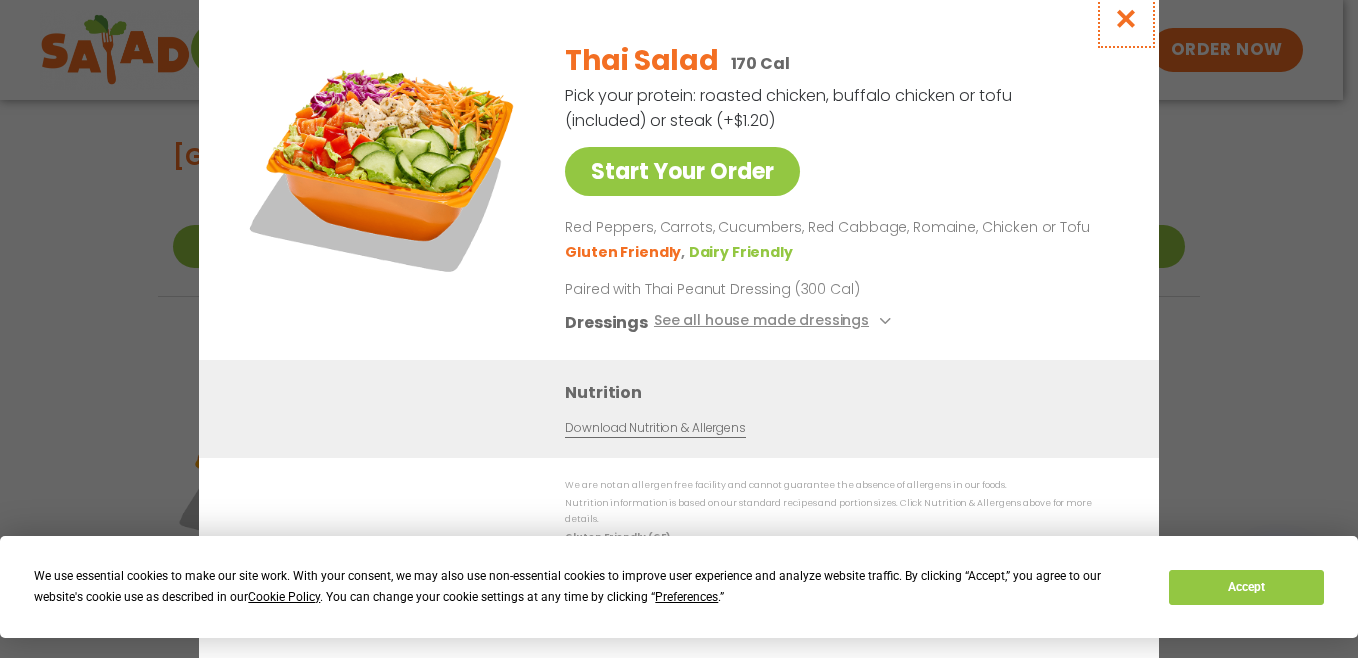click at bounding box center [1126, 18] 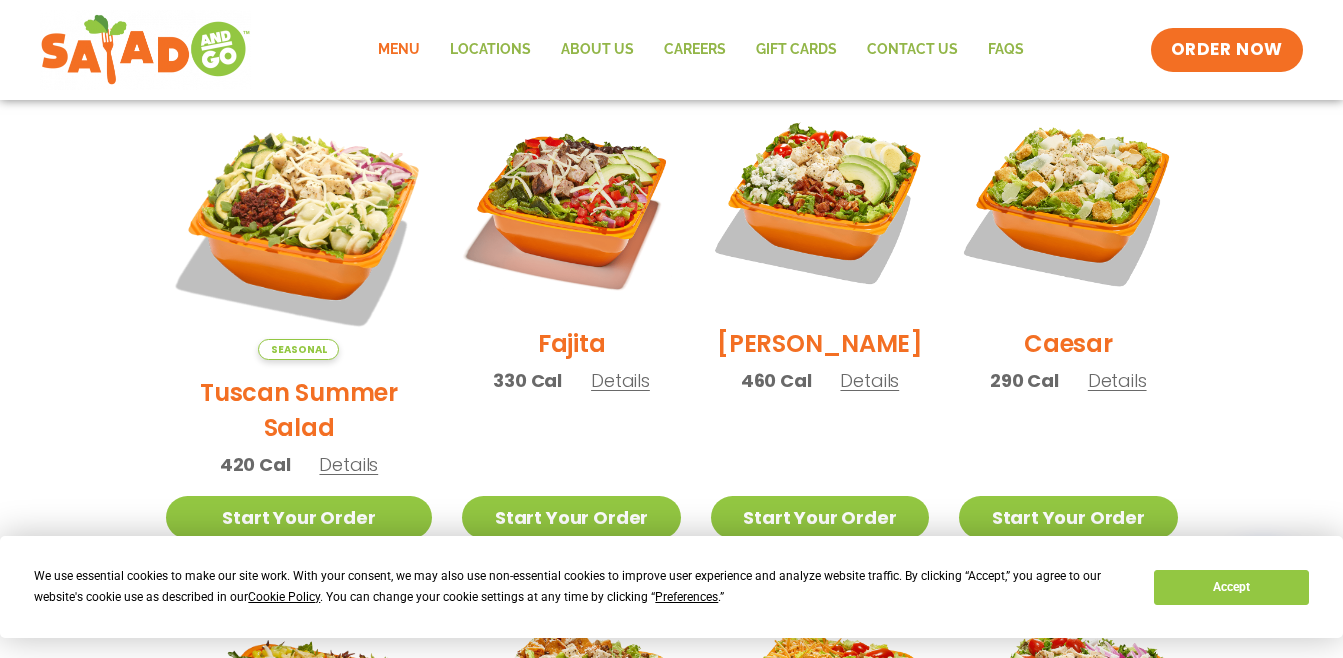 scroll, scrollTop: 575, scrollLeft: 0, axis: vertical 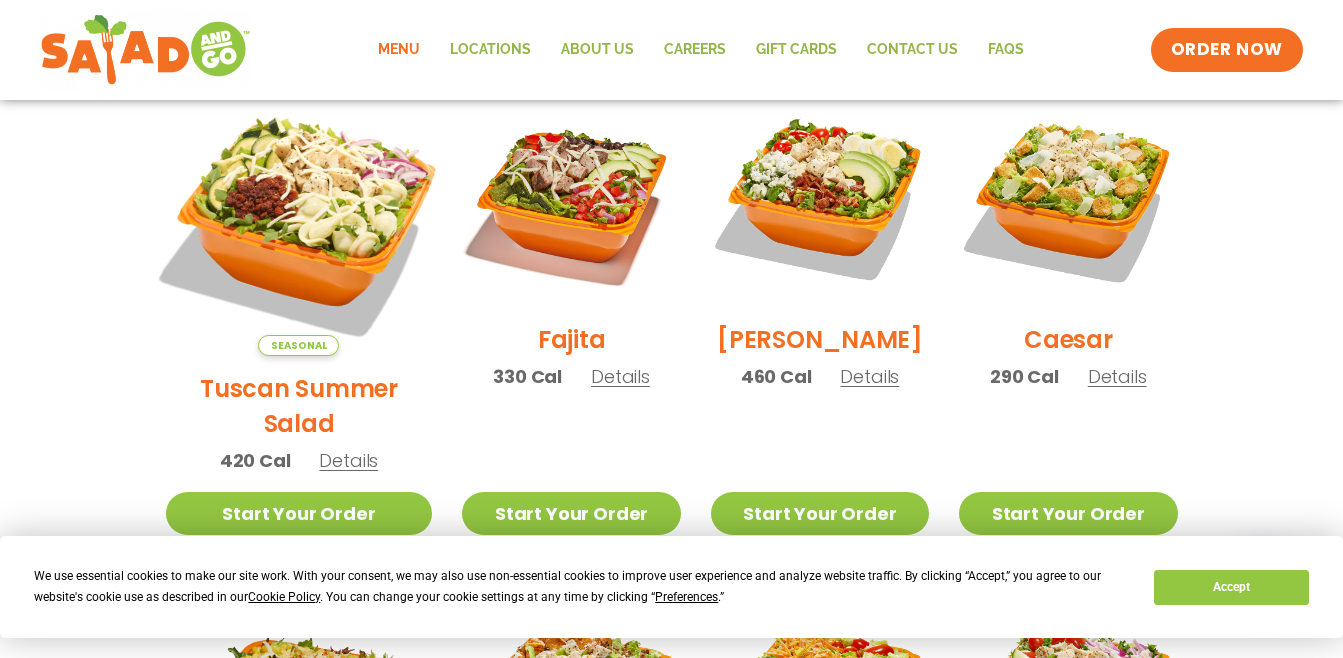 click at bounding box center [298, 222] 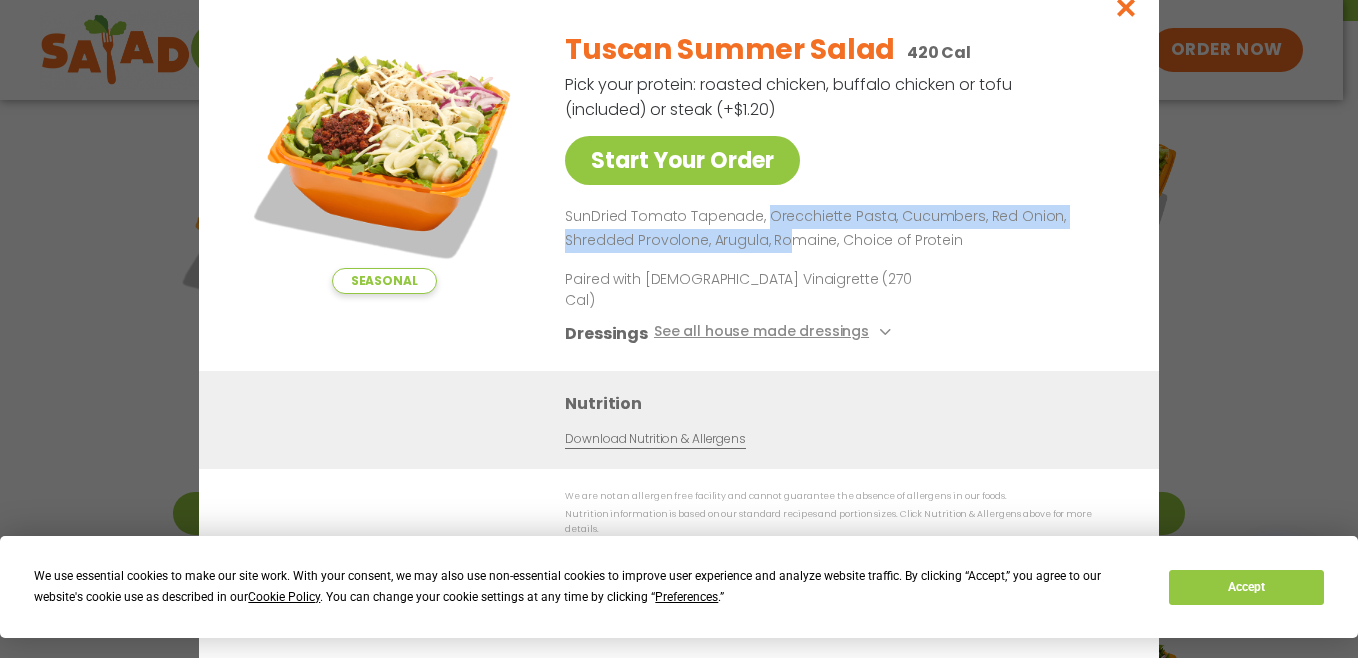 drag, startPoint x: 764, startPoint y: 230, endPoint x: 781, endPoint y: 253, distance: 28.600698 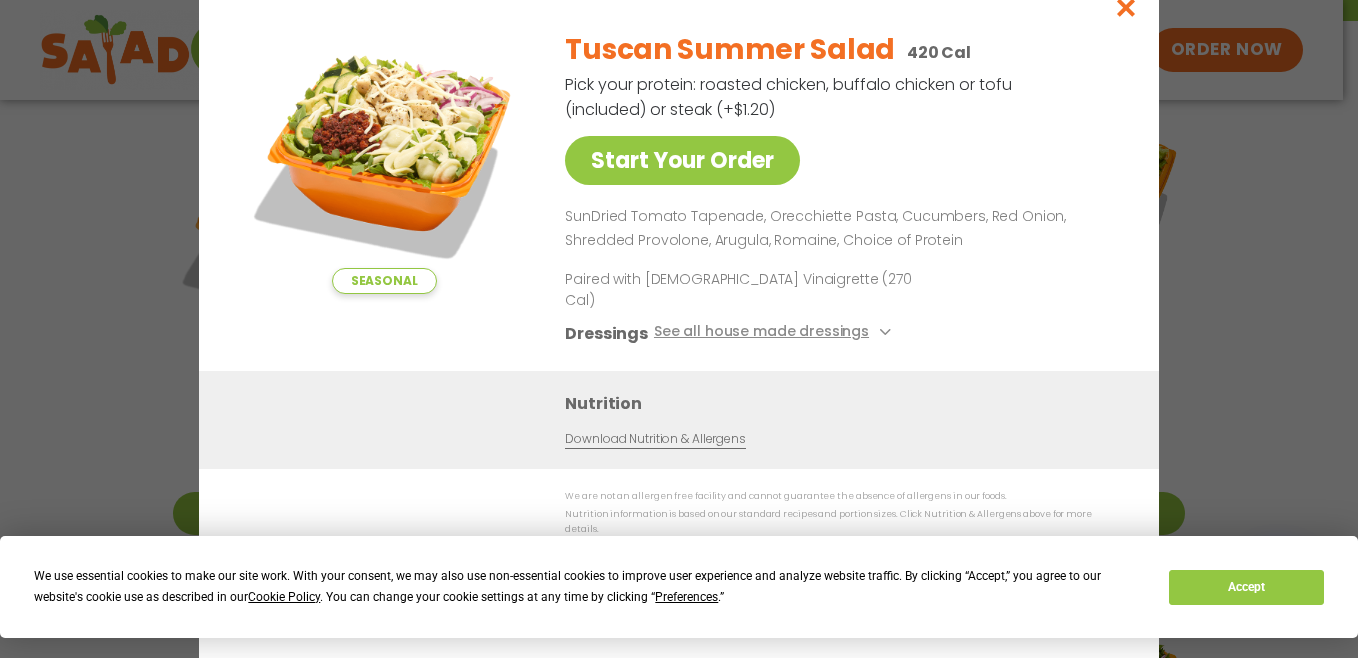 click on "SunDried Tomato Tapenade, Orecchiette Pasta, Cucumbers, Red Onion, Shredded Provolone, Arugula, Romaine, Choice of Protein" at bounding box center [838, 229] 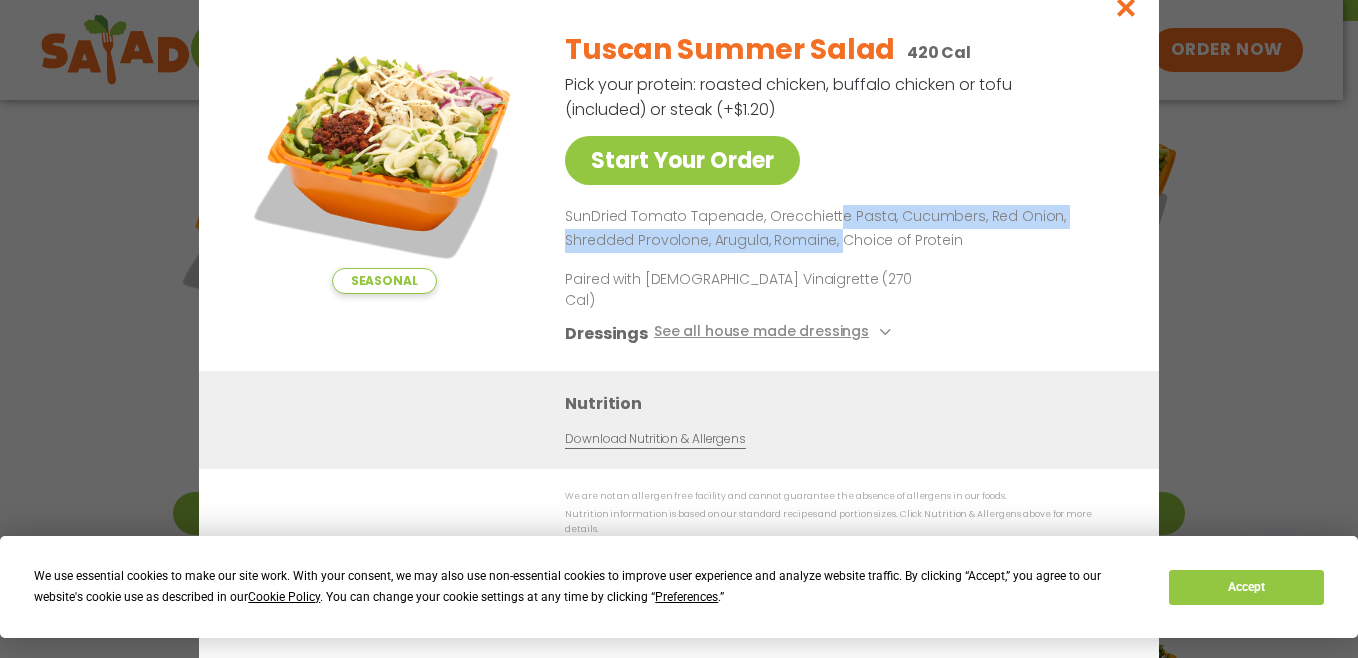 drag, startPoint x: 832, startPoint y: 221, endPoint x: 834, endPoint y: 247, distance: 26.076809 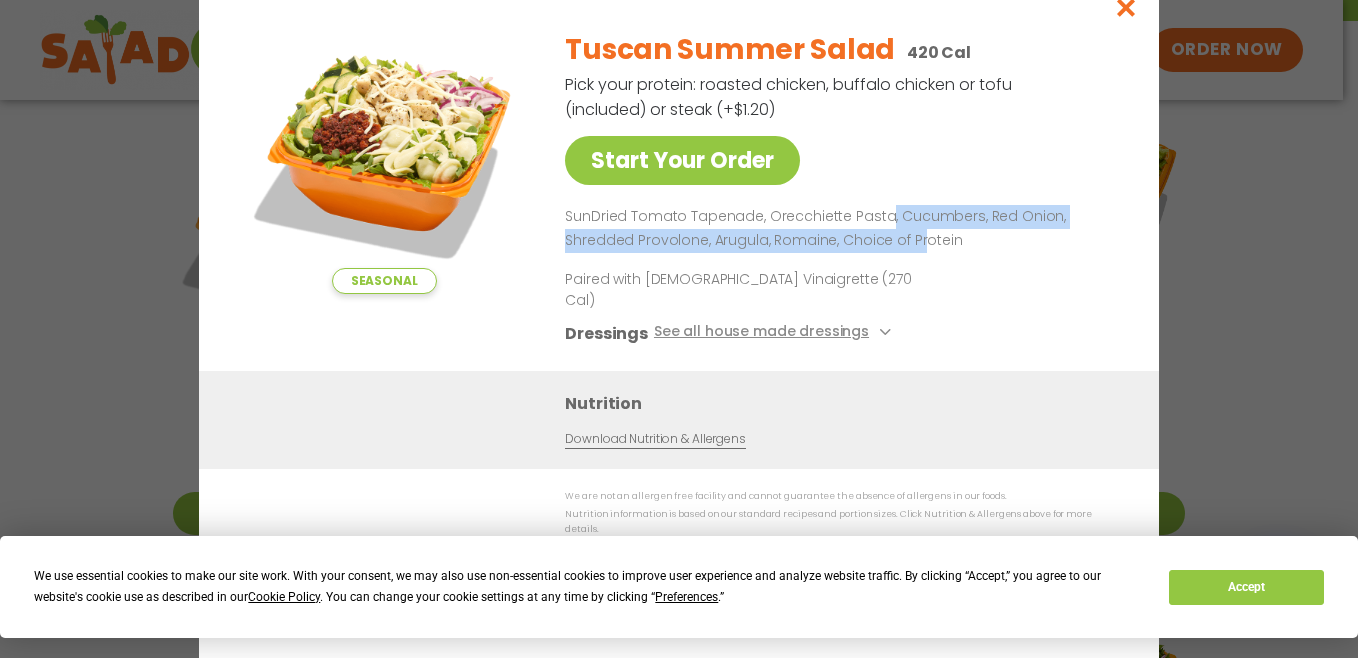 drag, startPoint x: 834, startPoint y: 247, endPoint x: 883, endPoint y: 232, distance: 51.24451 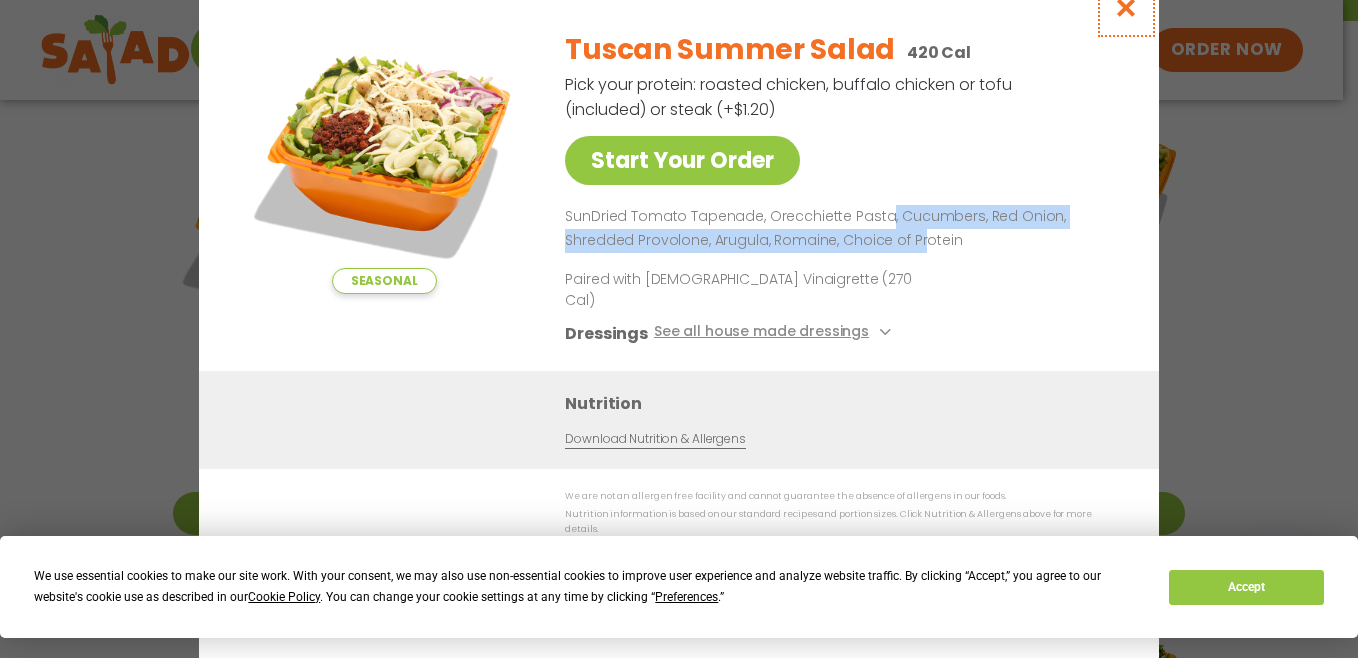 click at bounding box center (1126, 7) 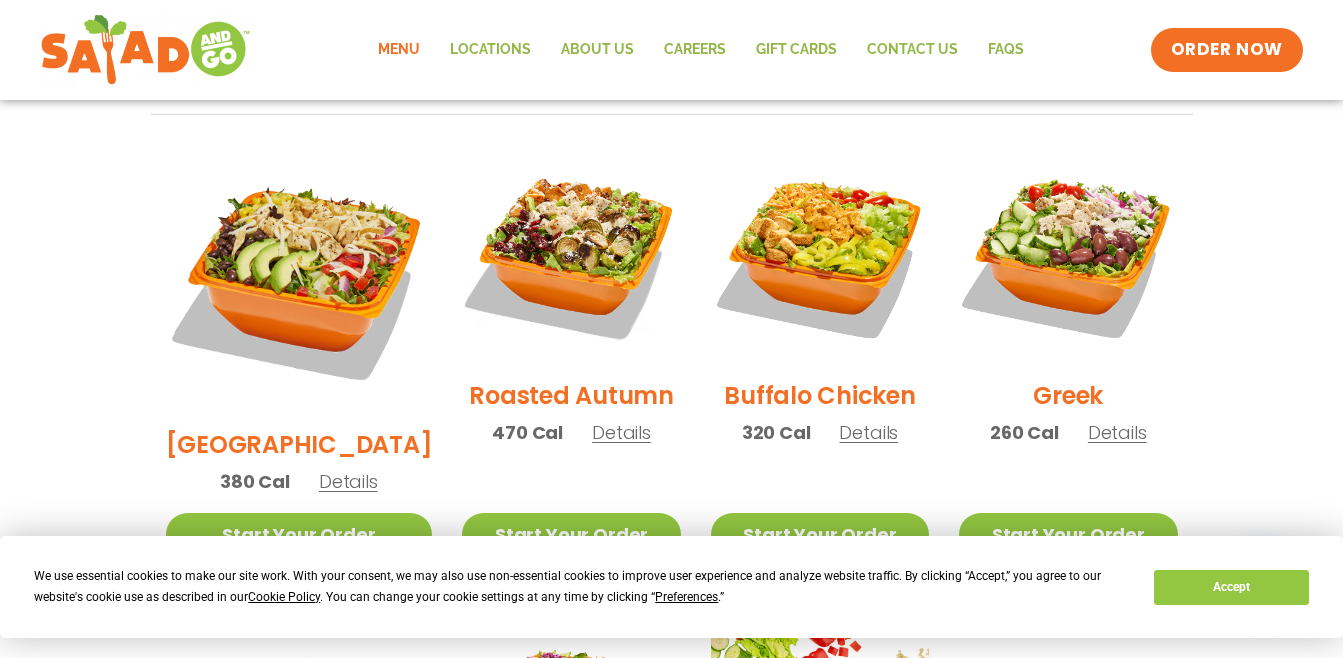 scroll, scrollTop: 1016, scrollLeft: 0, axis: vertical 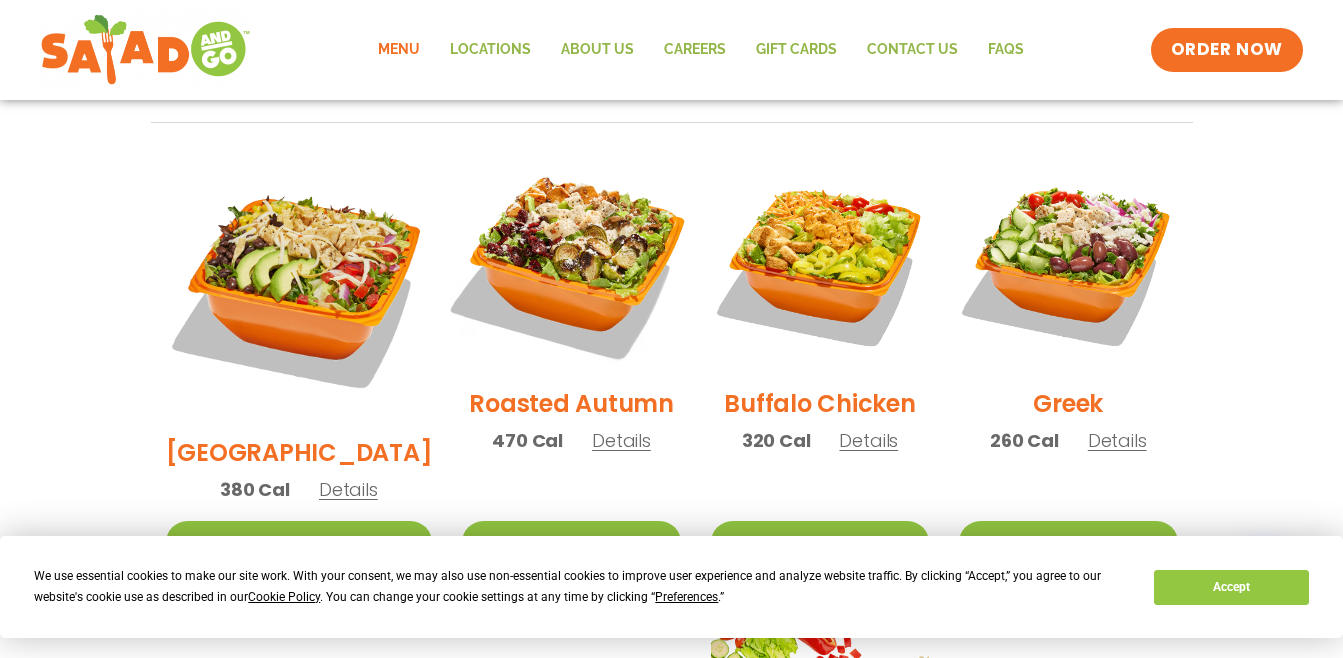 click at bounding box center (571, 262) 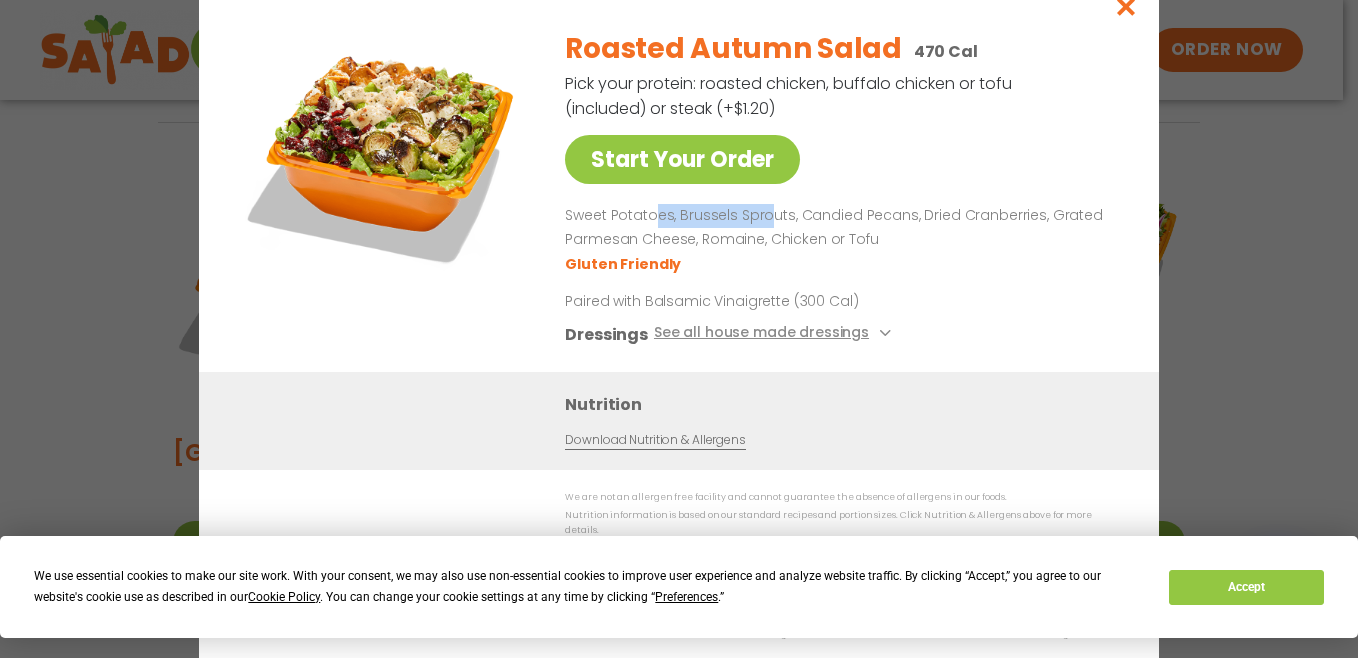 drag, startPoint x: 653, startPoint y: 221, endPoint x: 768, endPoint y: 224, distance: 115.03912 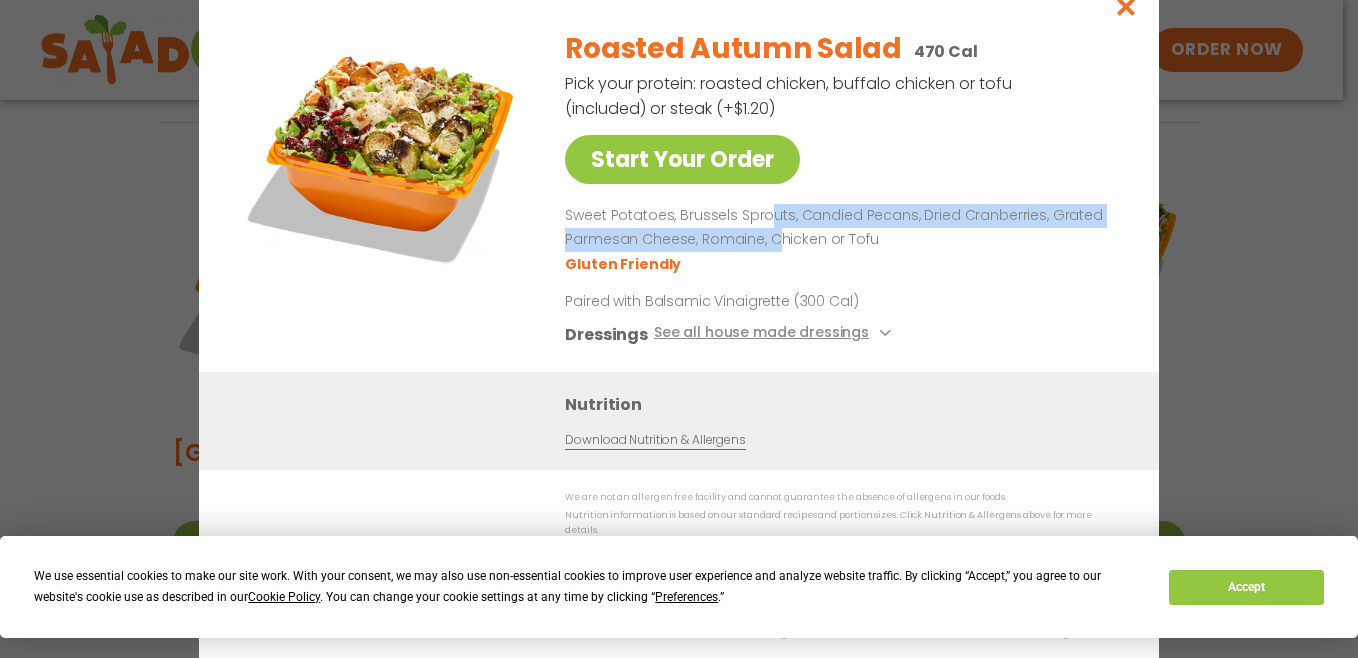 drag, startPoint x: 768, startPoint y: 224, endPoint x: 774, endPoint y: 238, distance: 15.231546 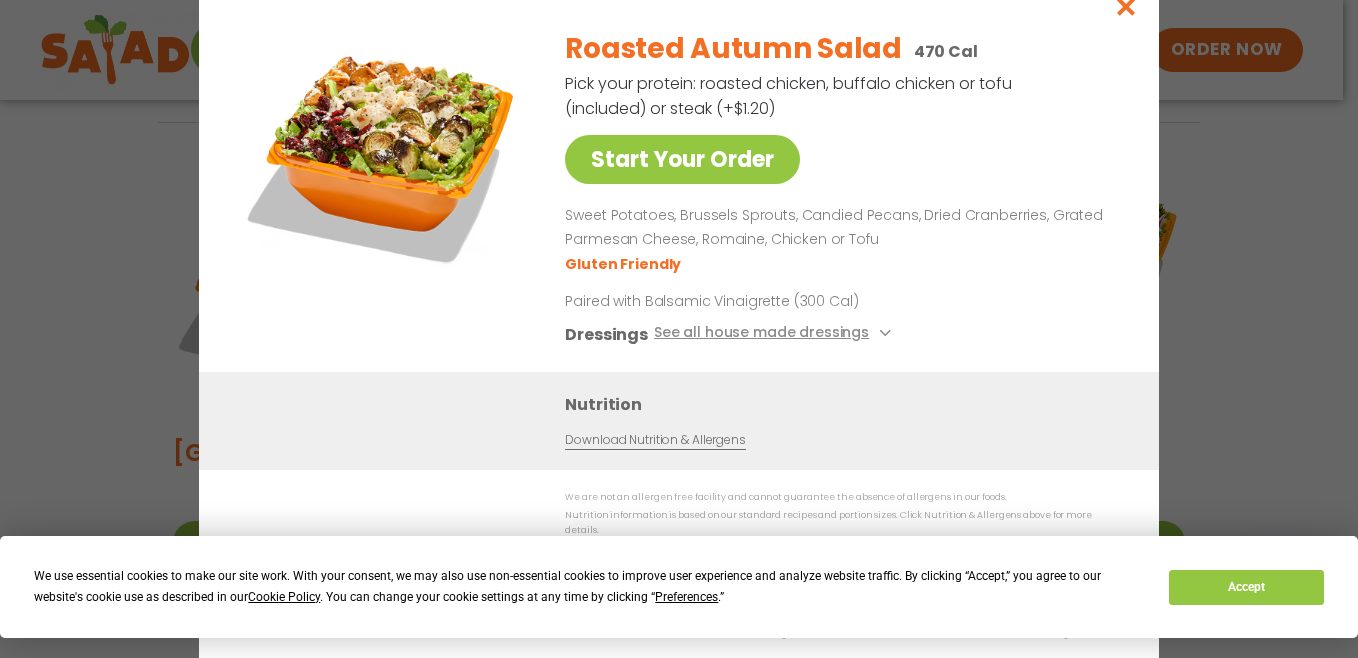 drag, startPoint x: 774, startPoint y: 238, endPoint x: 756, endPoint y: 217, distance: 27.658634 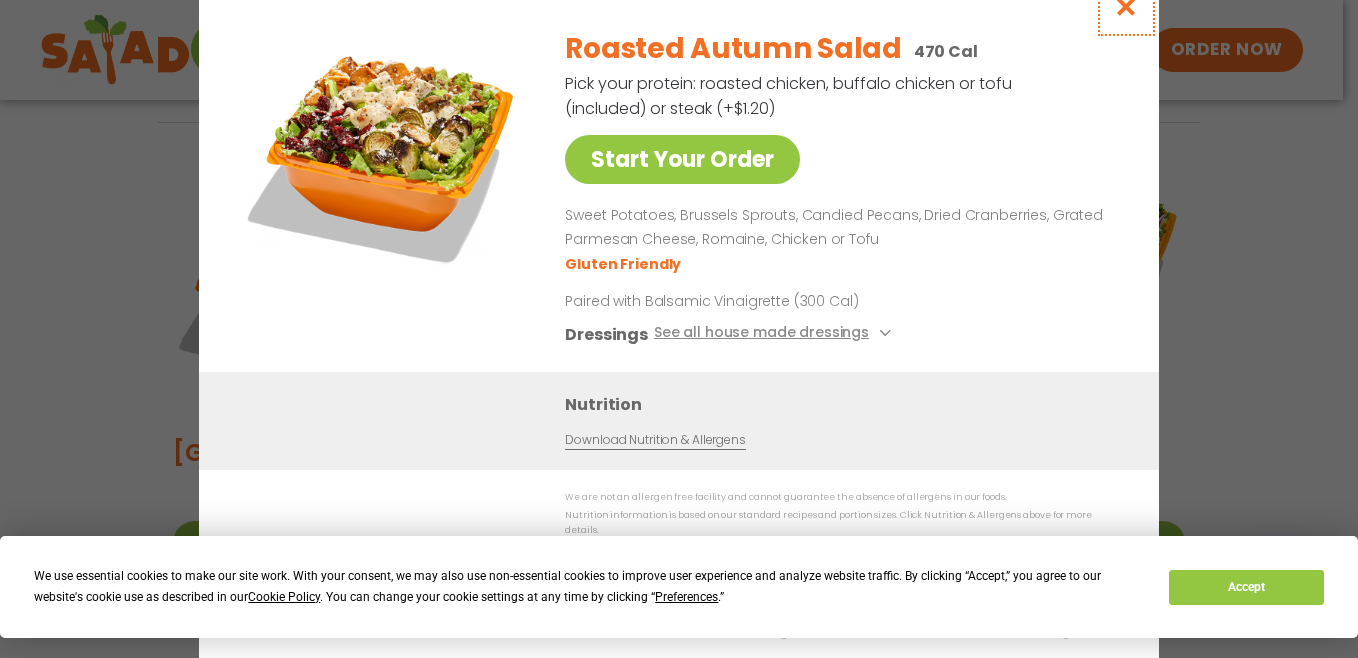click at bounding box center [1126, 6] 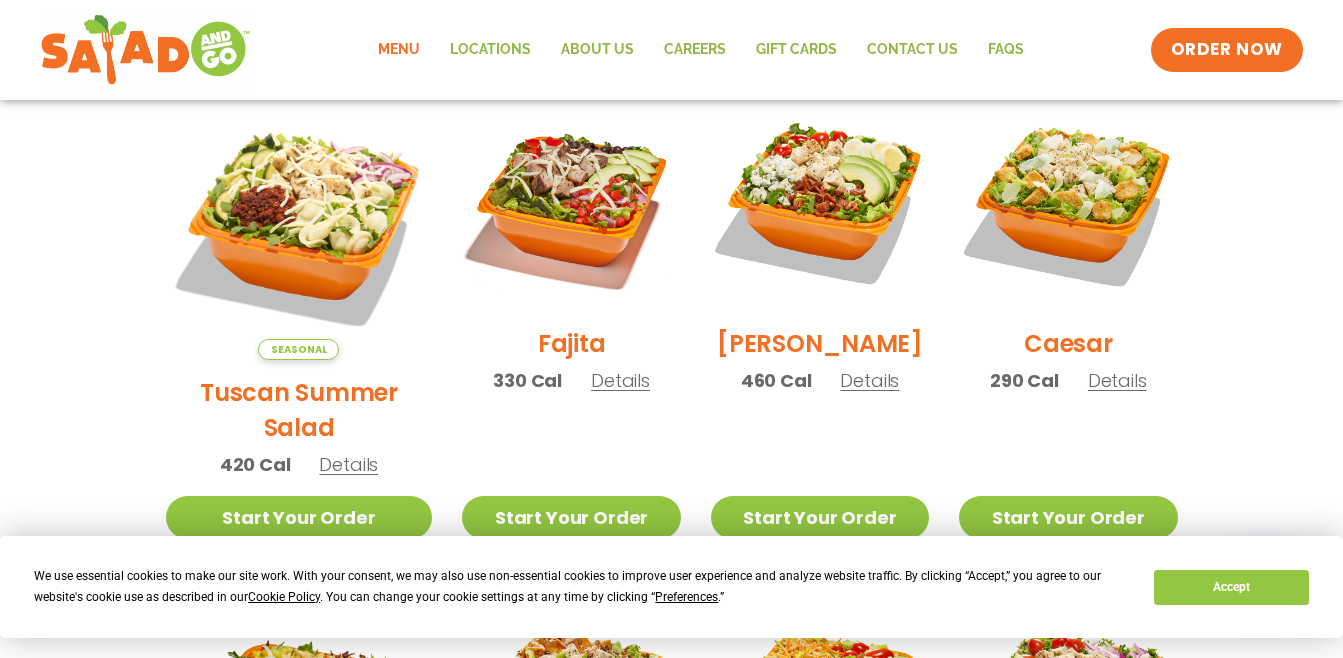 scroll, scrollTop: 587, scrollLeft: 0, axis: vertical 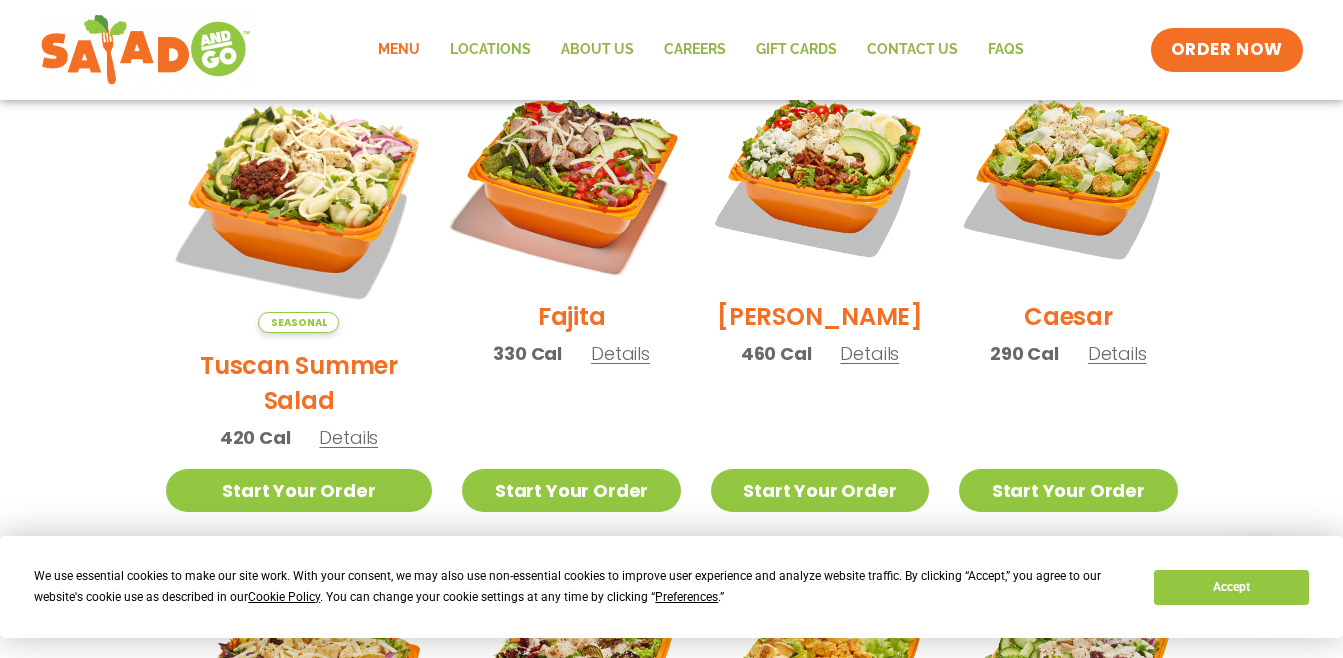 click at bounding box center (571, 175) 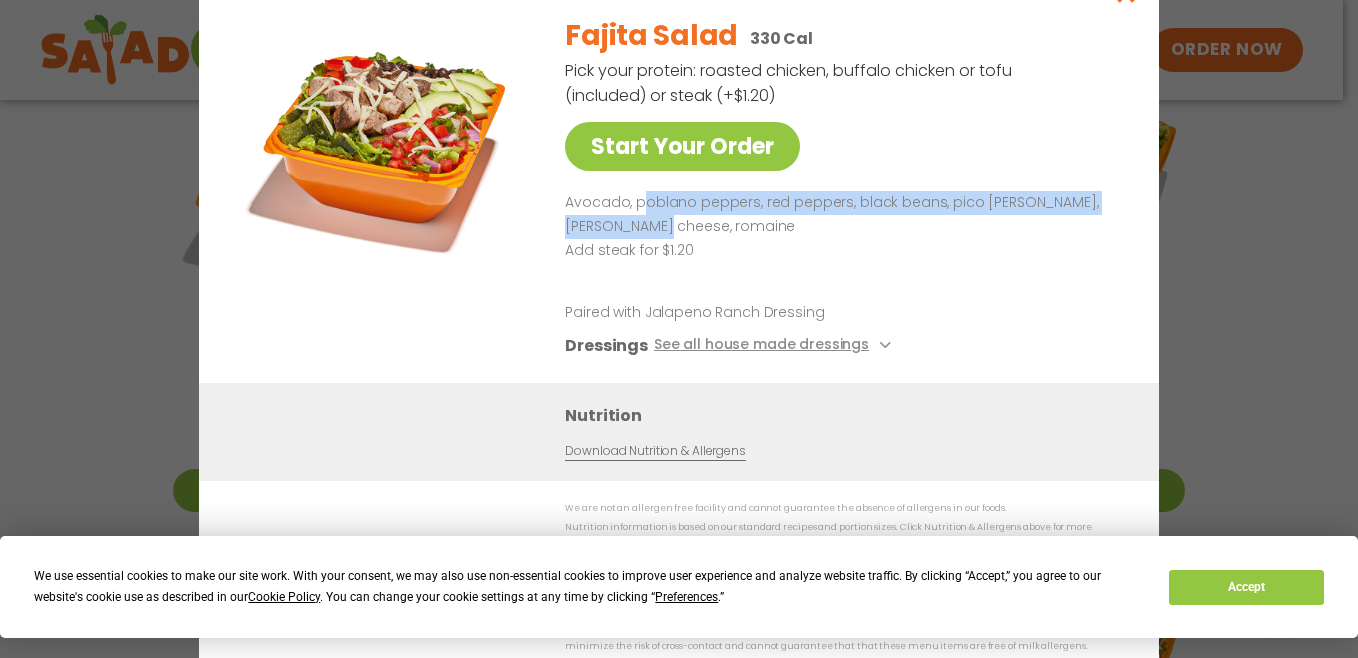 drag, startPoint x: 642, startPoint y: 218, endPoint x: 644, endPoint y: 231, distance: 13.152946 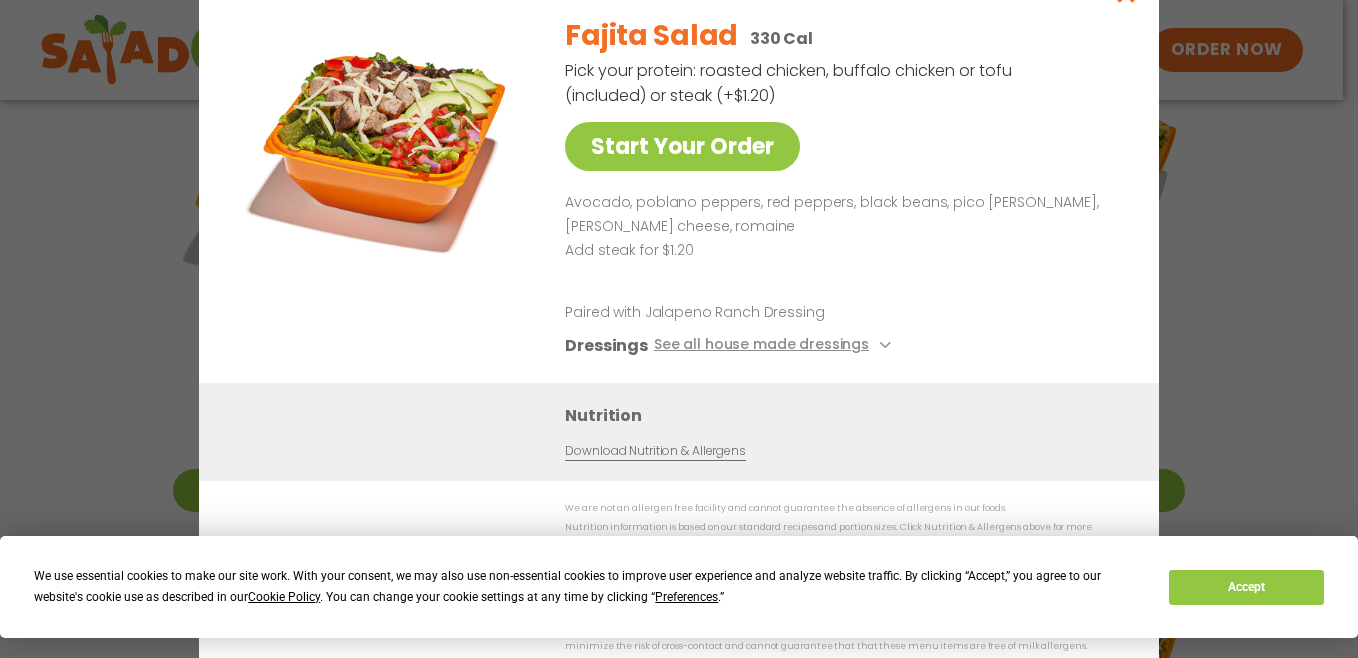 drag, startPoint x: 644, startPoint y: 231, endPoint x: 902, endPoint y: 237, distance: 258.06976 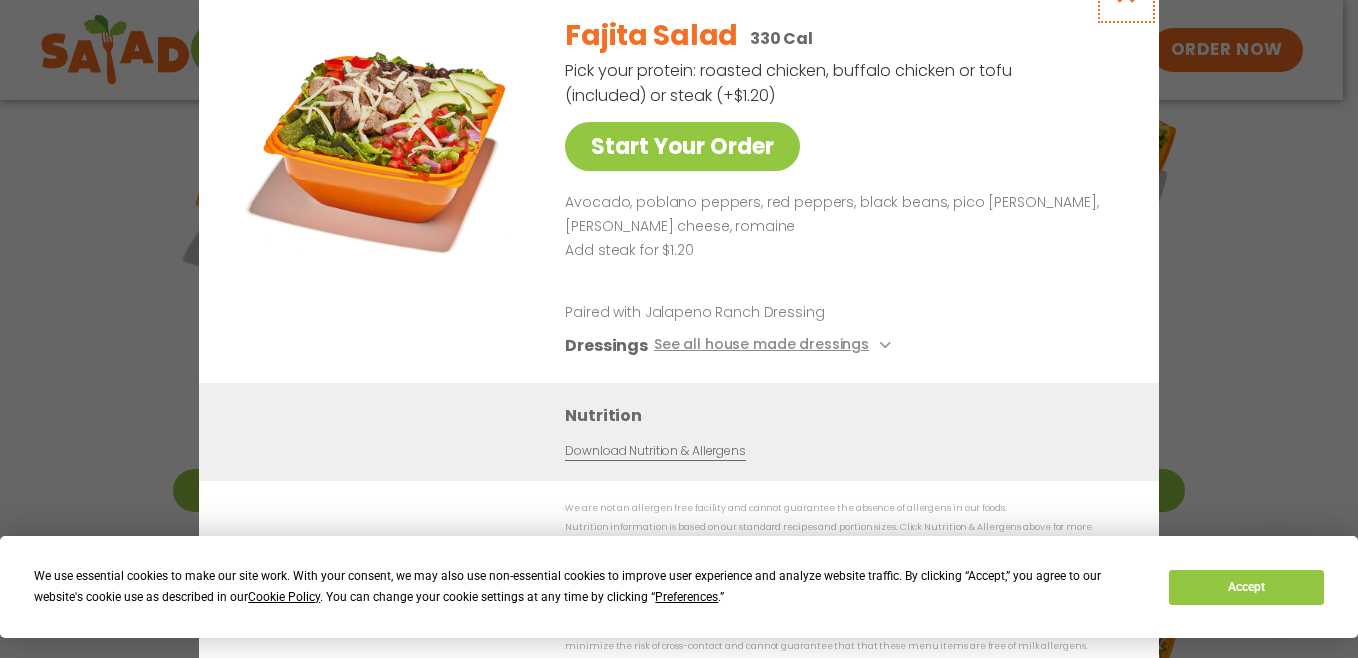click at bounding box center (1126, -7) 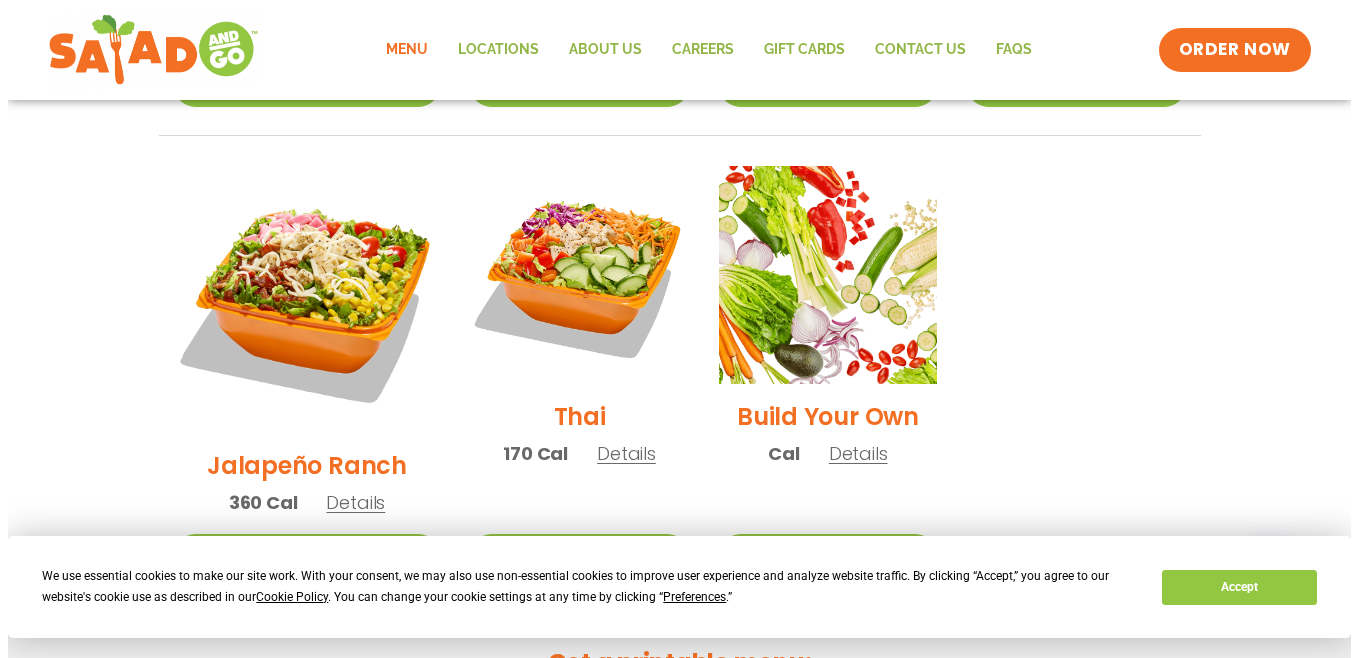scroll, scrollTop: 1469, scrollLeft: 0, axis: vertical 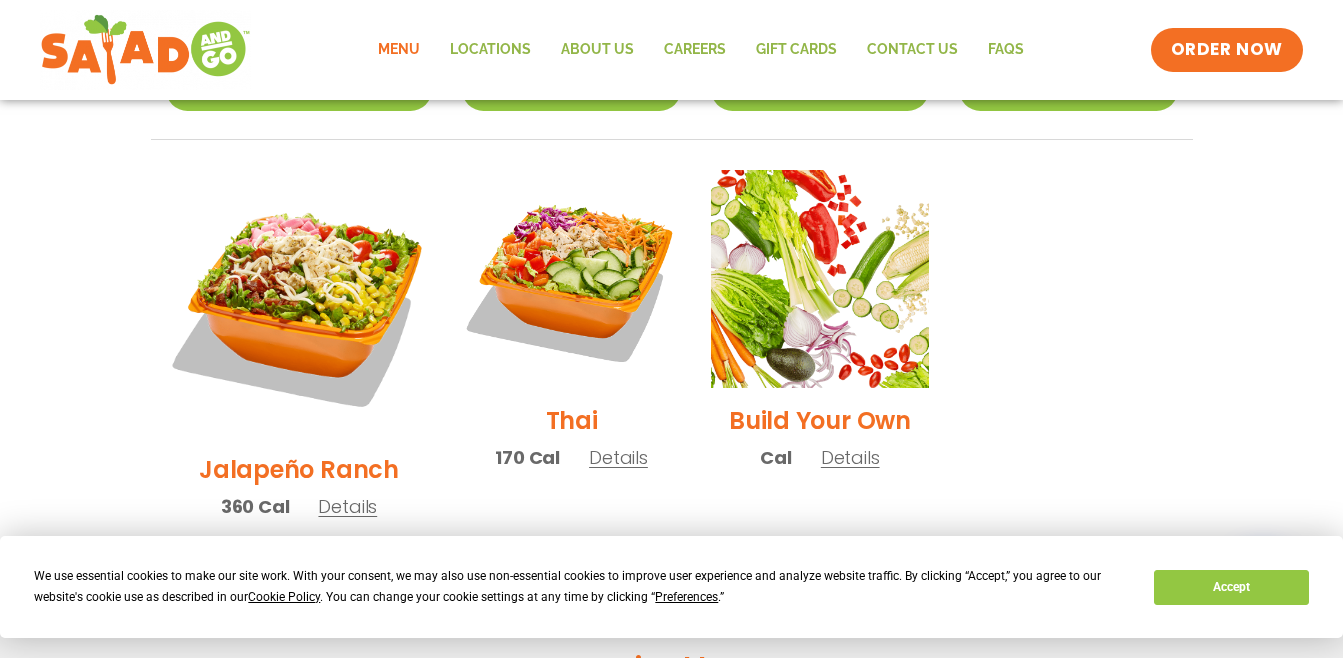 drag, startPoint x: 1342, startPoint y: 429, endPoint x: 1341, endPoint y: 399, distance: 30.016663 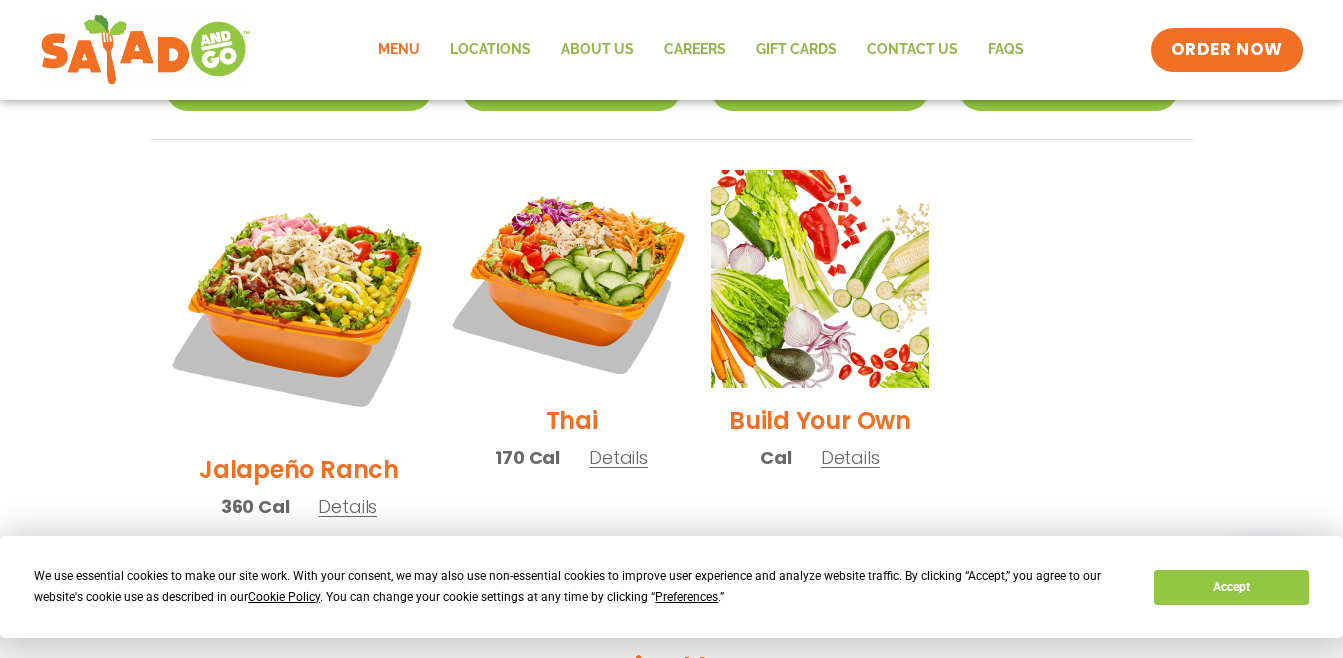 click at bounding box center [571, 279] 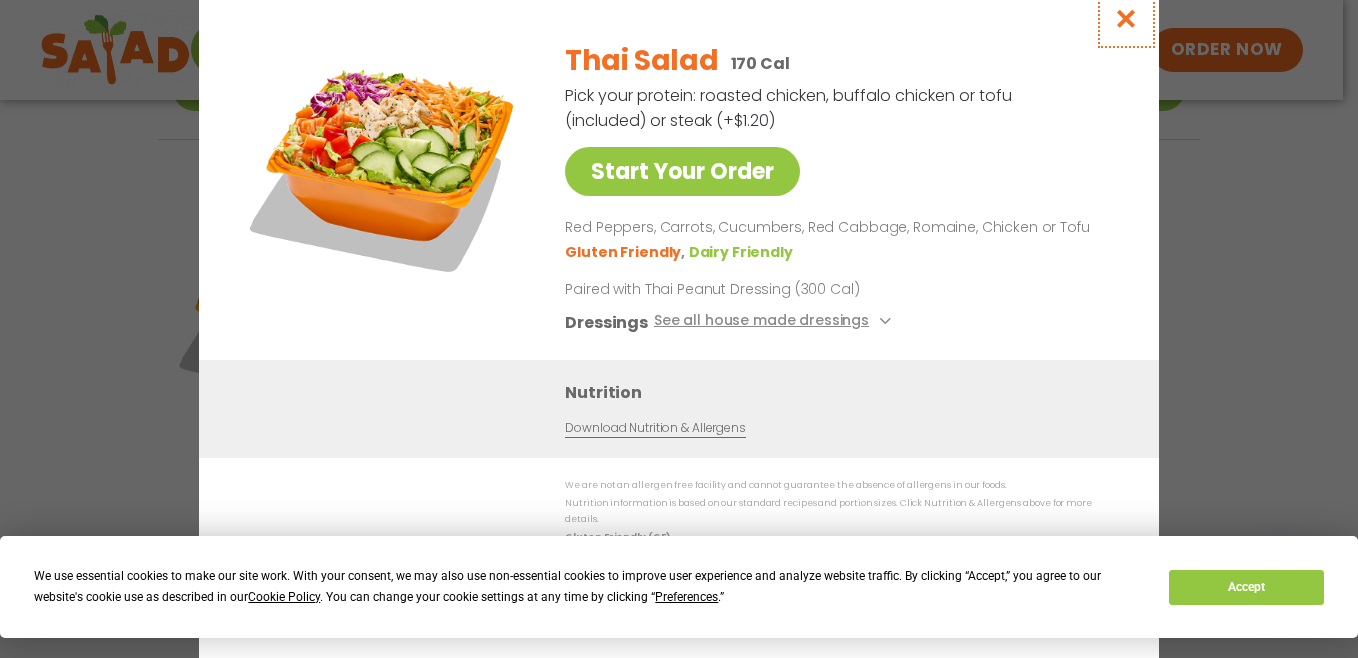 click at bounding box center [1126, 18] 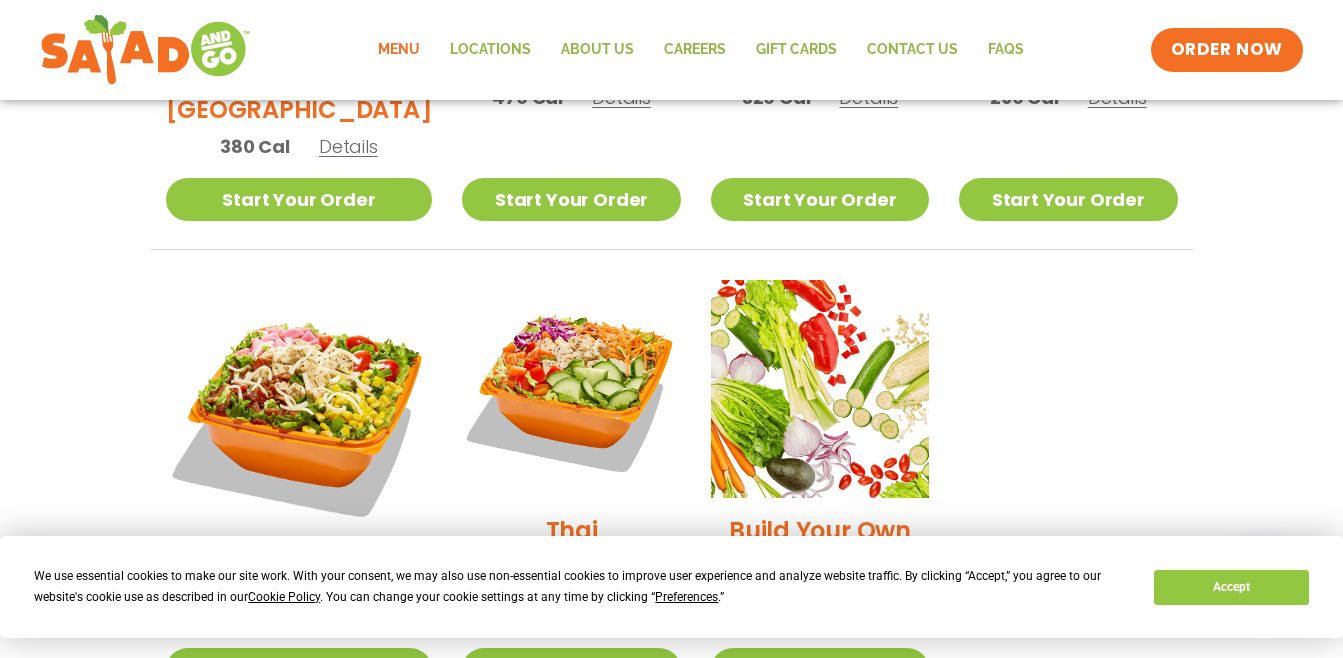 scroll, scrollTop: 1312, scrollLeft: 0, axis: vertical 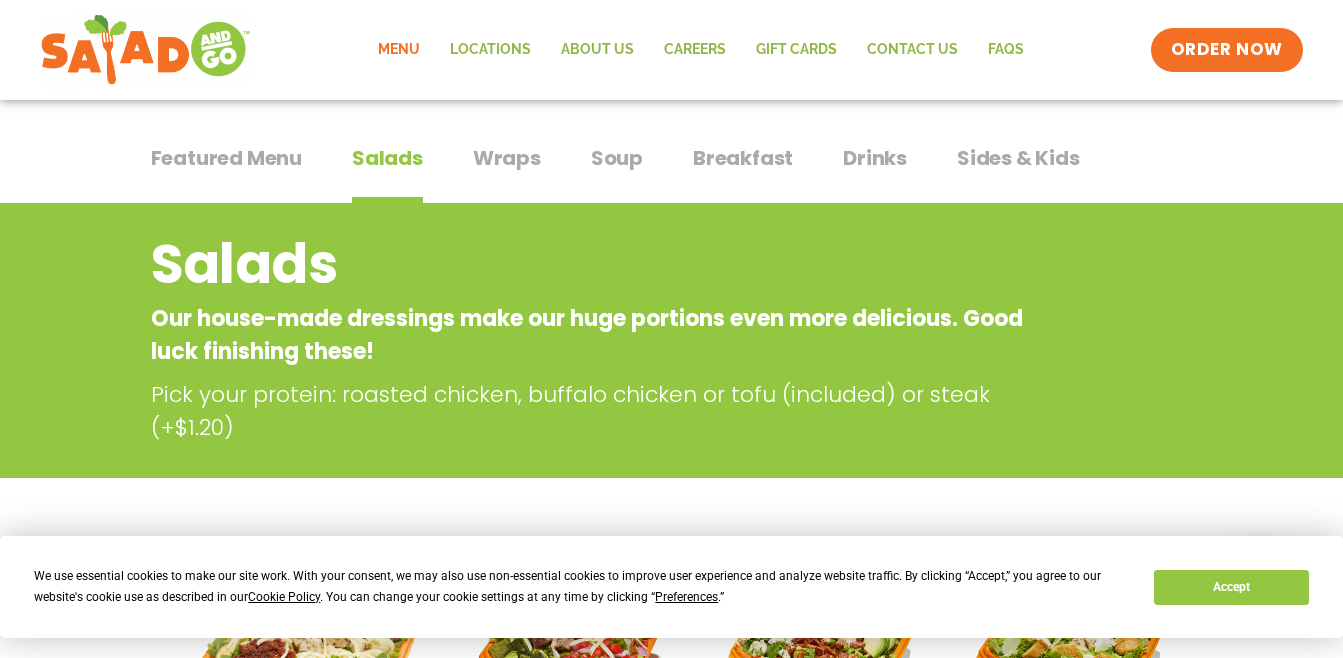 click on "Soup" at bounding box center (617, 158) 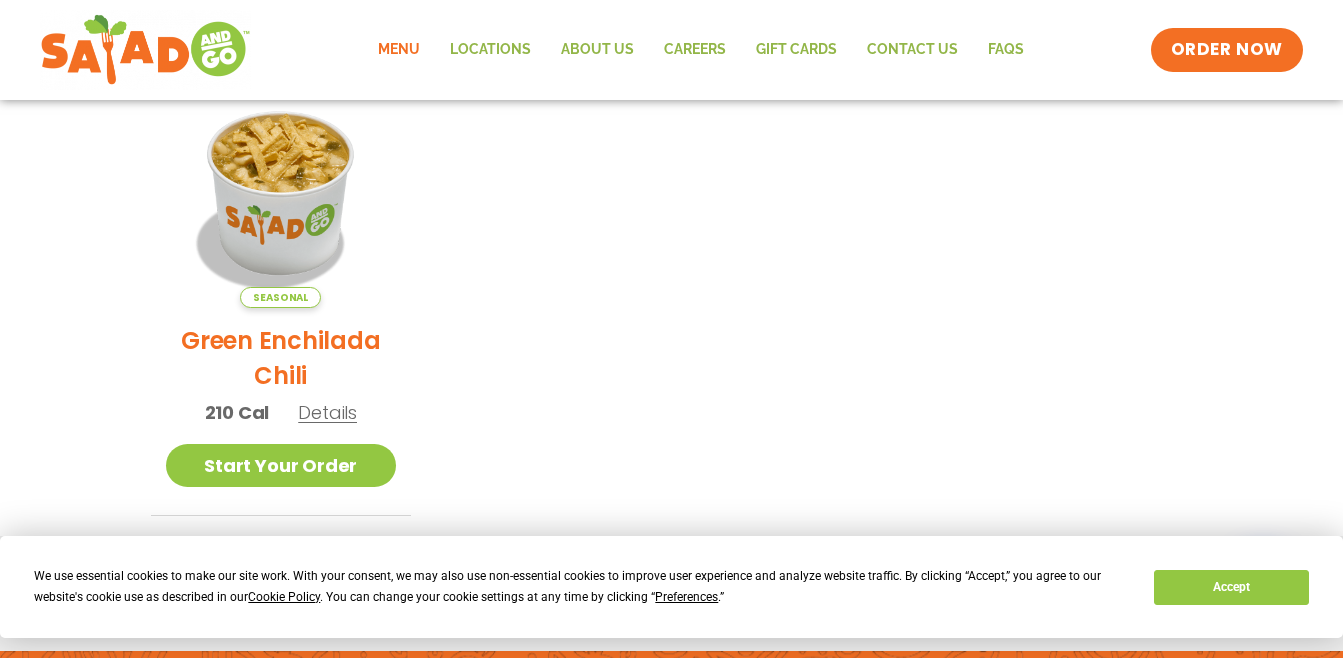 scroll, scrollTop: 513, scrollLeft: 0, axis: vertical 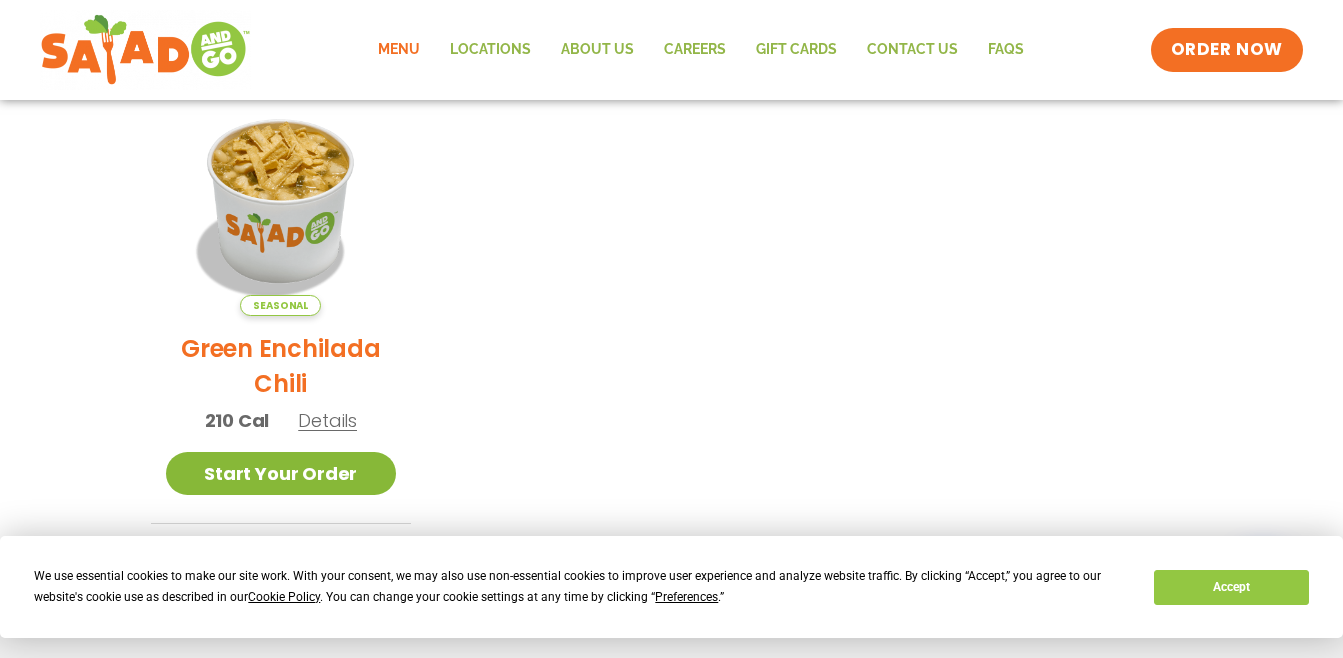 click on "Start Your Order" at bounding box center [281, 473] 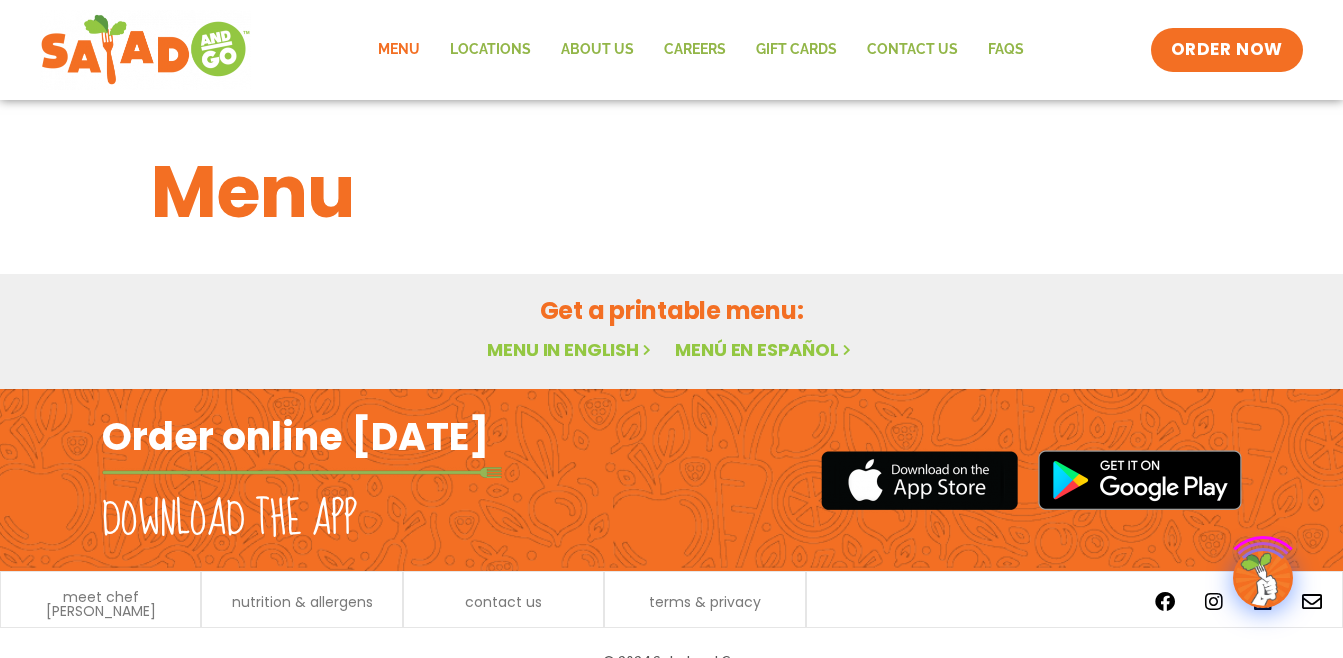scroll, scrollTop: 0, scrollLeft: 0, axis: both 